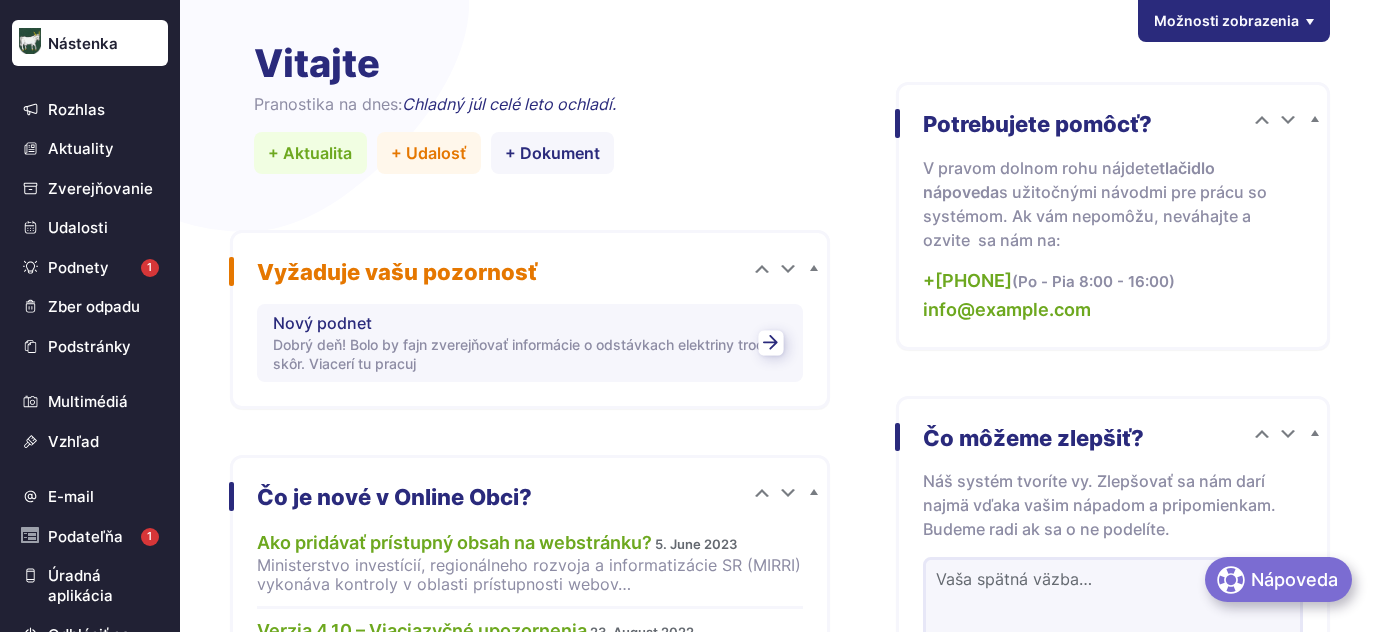 scroll, scrollTop: 0, scrollLeft: 0, axis: both 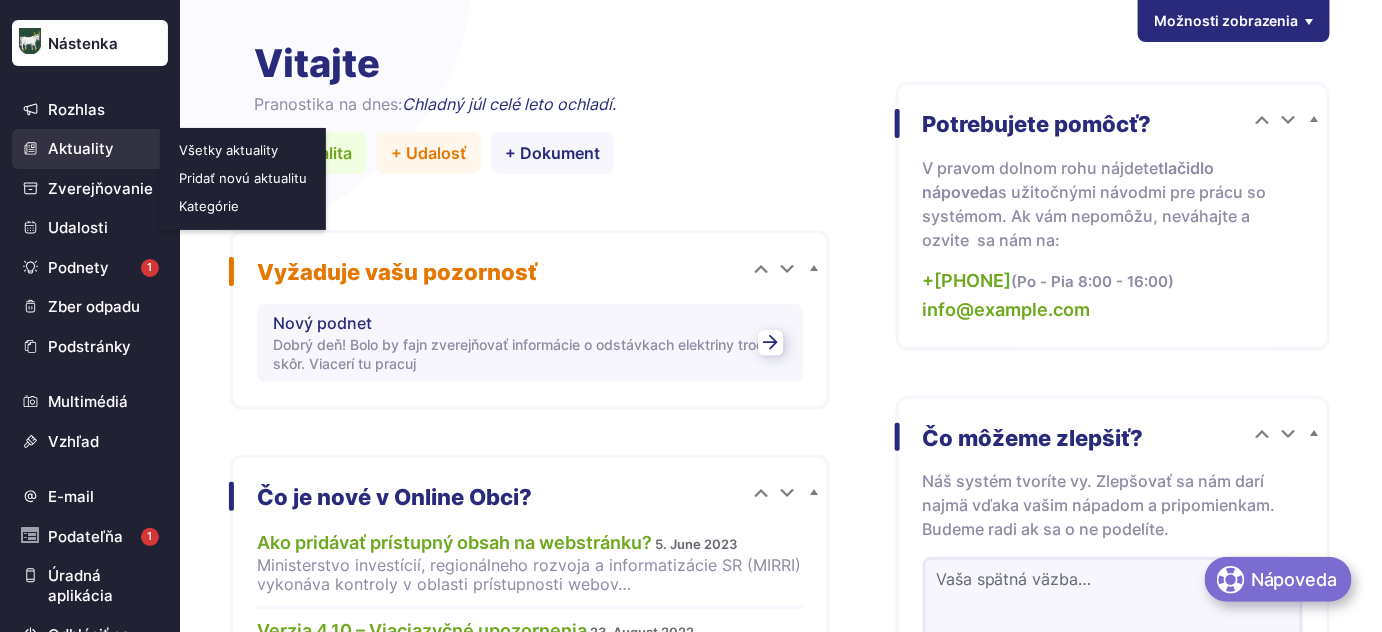 click on "Aktuality" at bounding box center (90, 149) 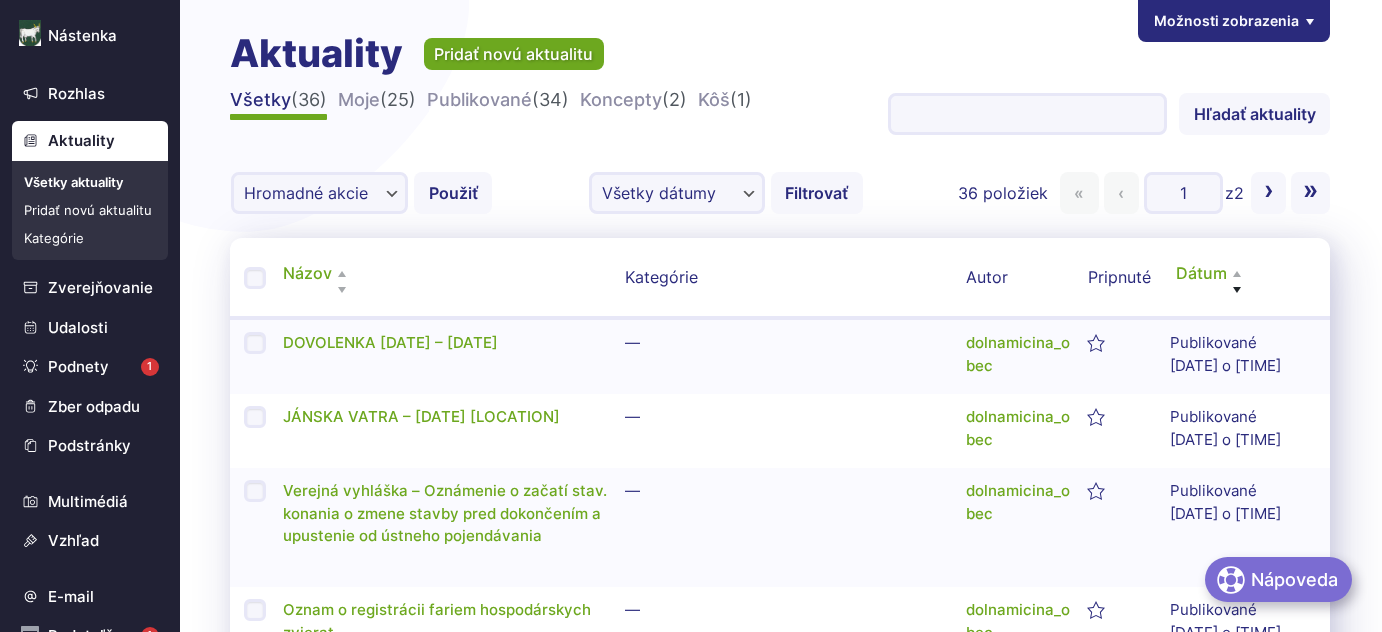 scroll, scrollTop: 0, scrollLeft: 0, axis: both 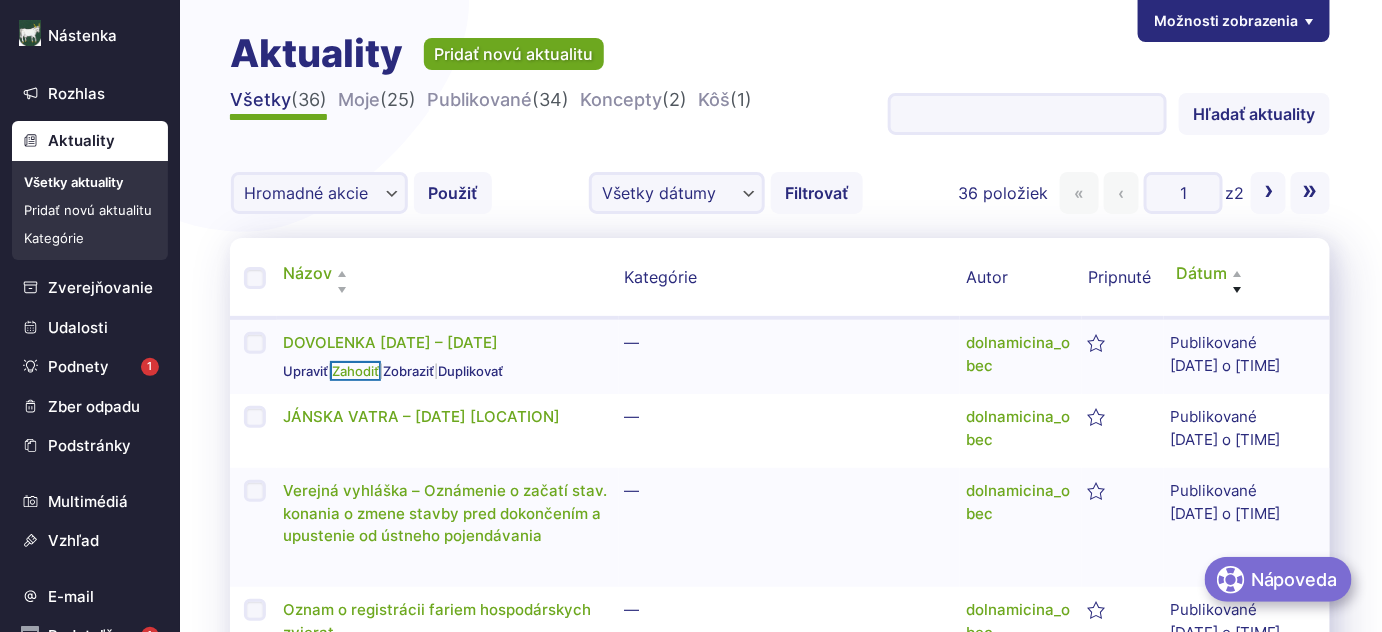 click on "Zahodiť" at bounding box center (355, 371) 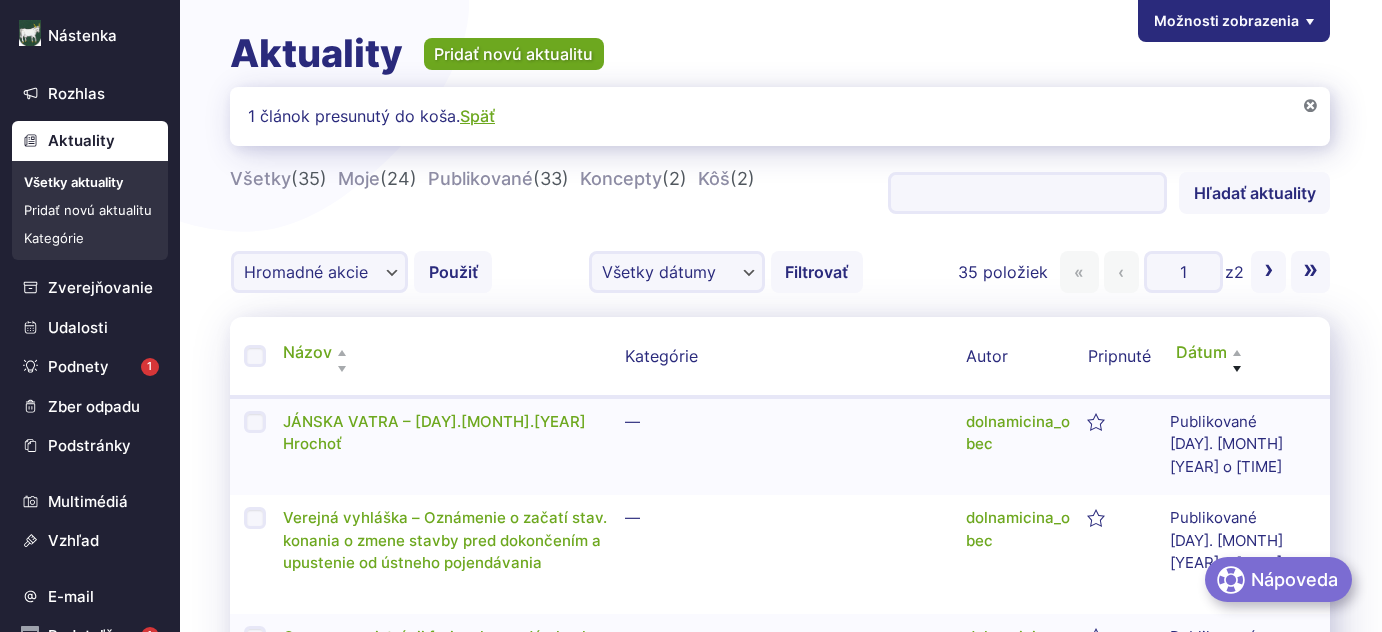 scroll, scrollTop: 0, scrollLeft: 0, axis: both 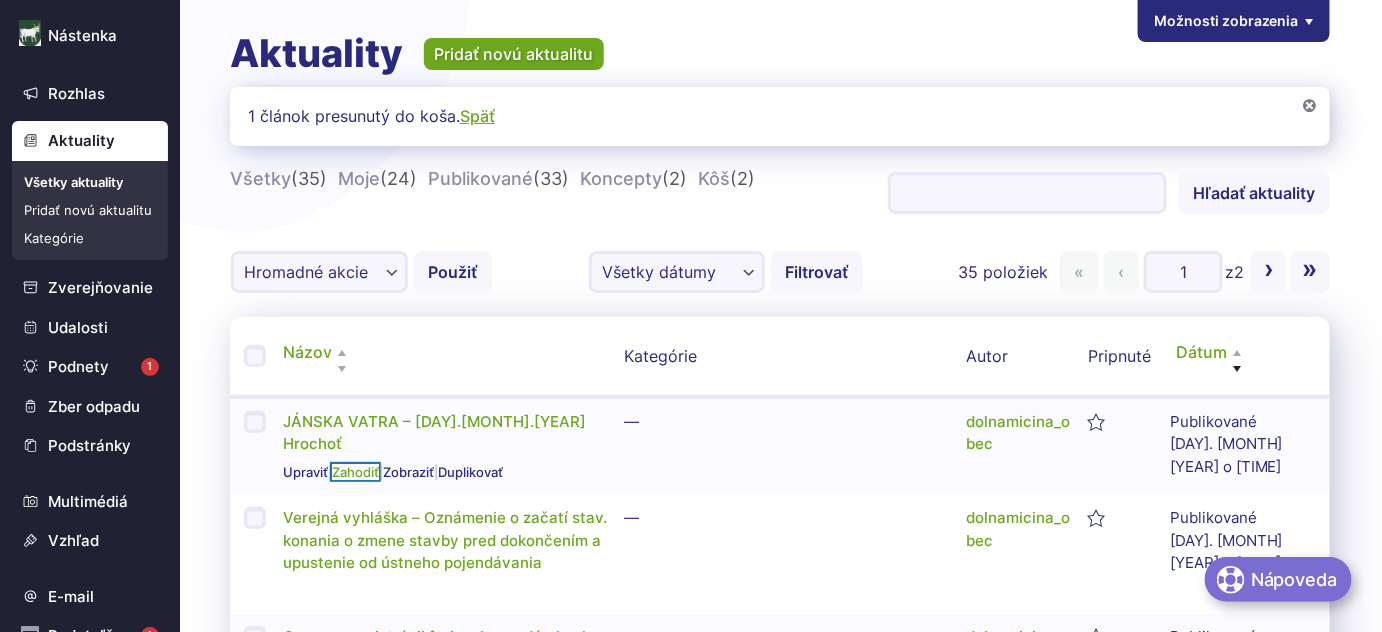 click on "Zahodiť" at bounding box center (355, 472) 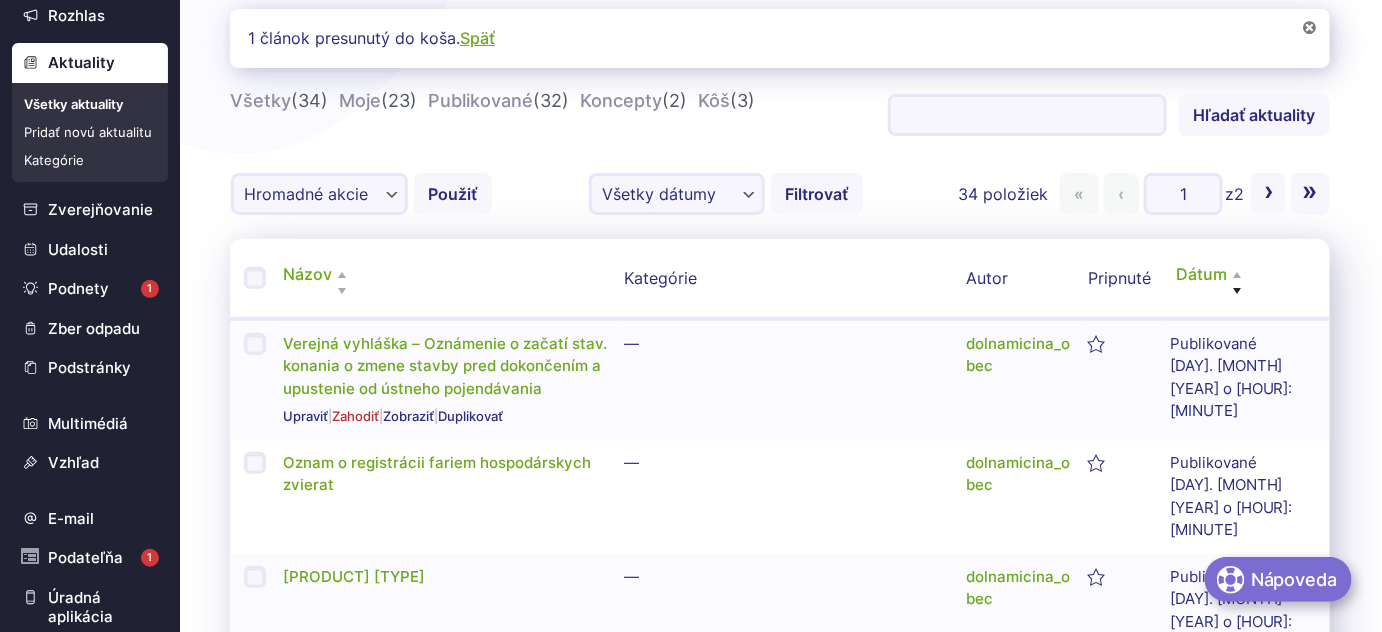 scroll, scrollTop: 181, scrollLeft: 0, axis: vertical 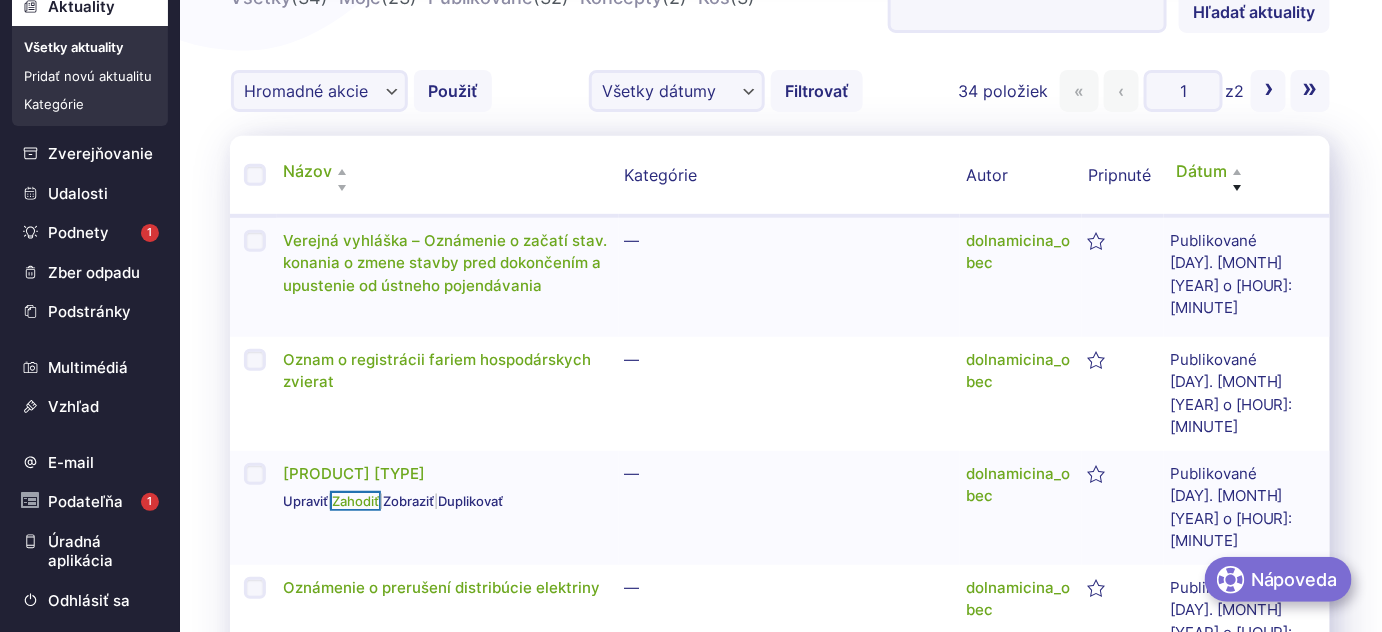 click on "Zahodiť" at bounding box center (355, 501) 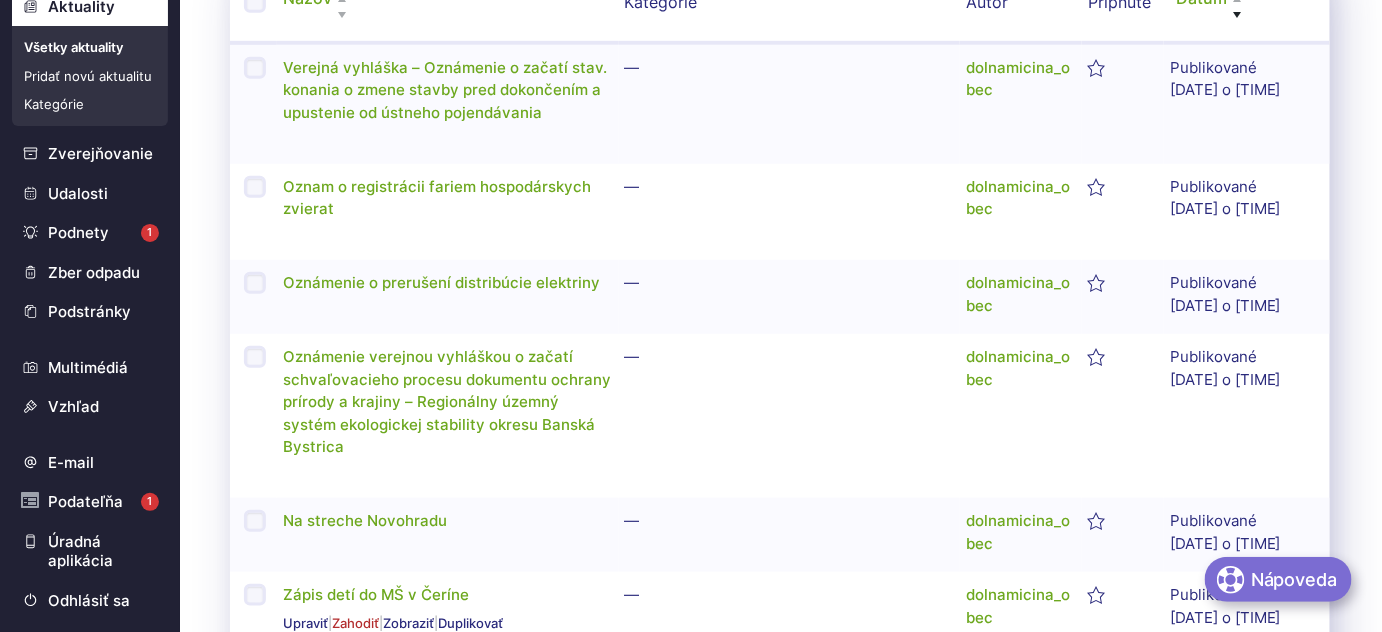 scroll, scrollTop: 363, scrollLeft: 0, axis: vertical 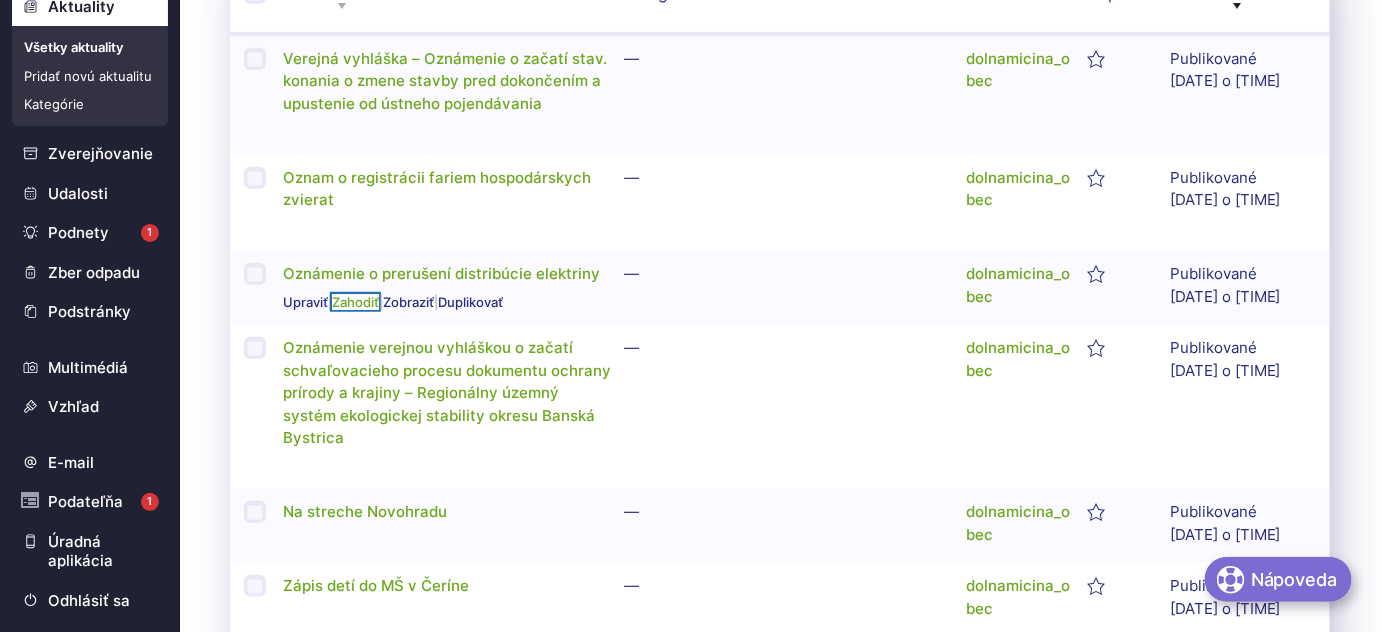 click on "Zahodiť" at bounding box center (355, 302) 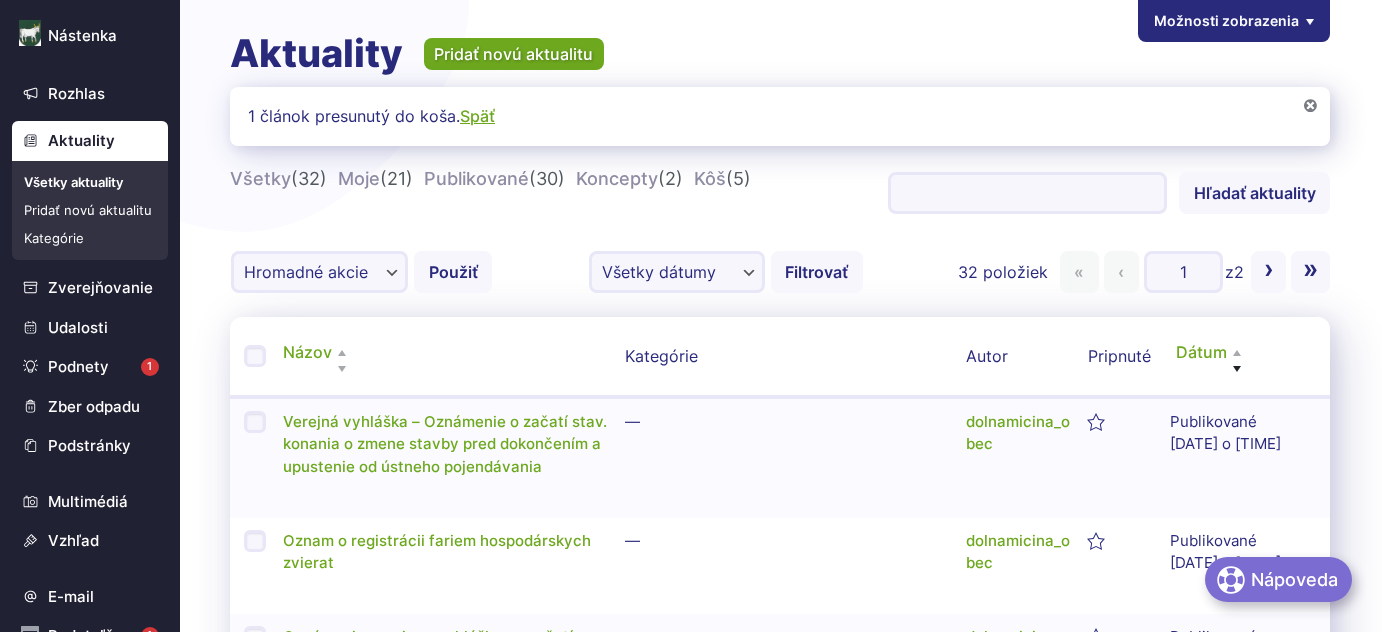scroll, scrollTop: 0, scrollLeft: 0, axis: both 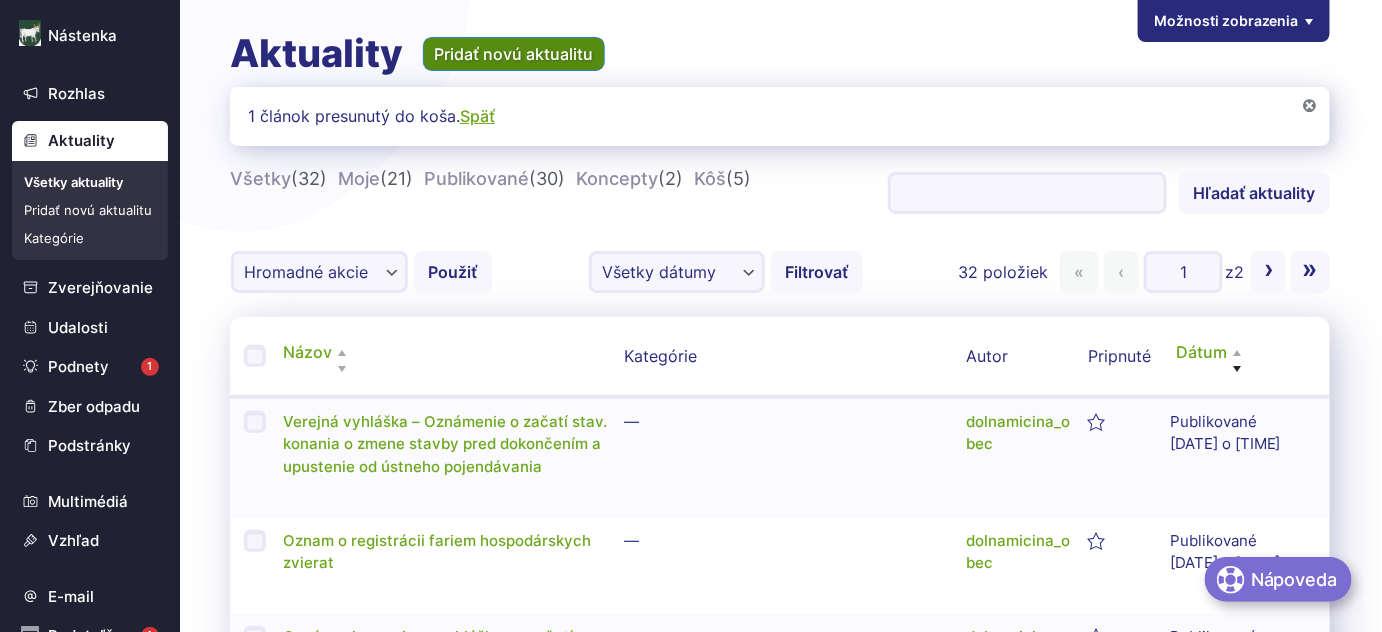 click on "Pridať novú aktualitu" at bounding box center [514, 54] 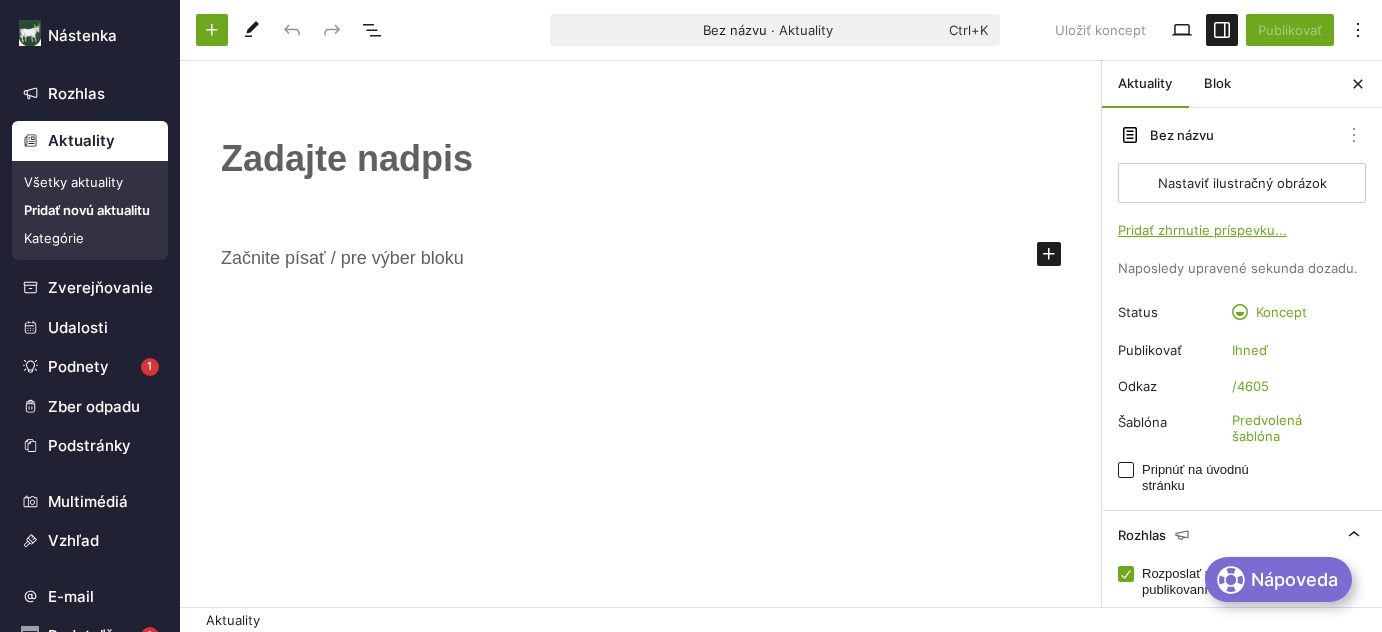 scroll, scrollTop: 0, scrollLeft: 0, axis: both 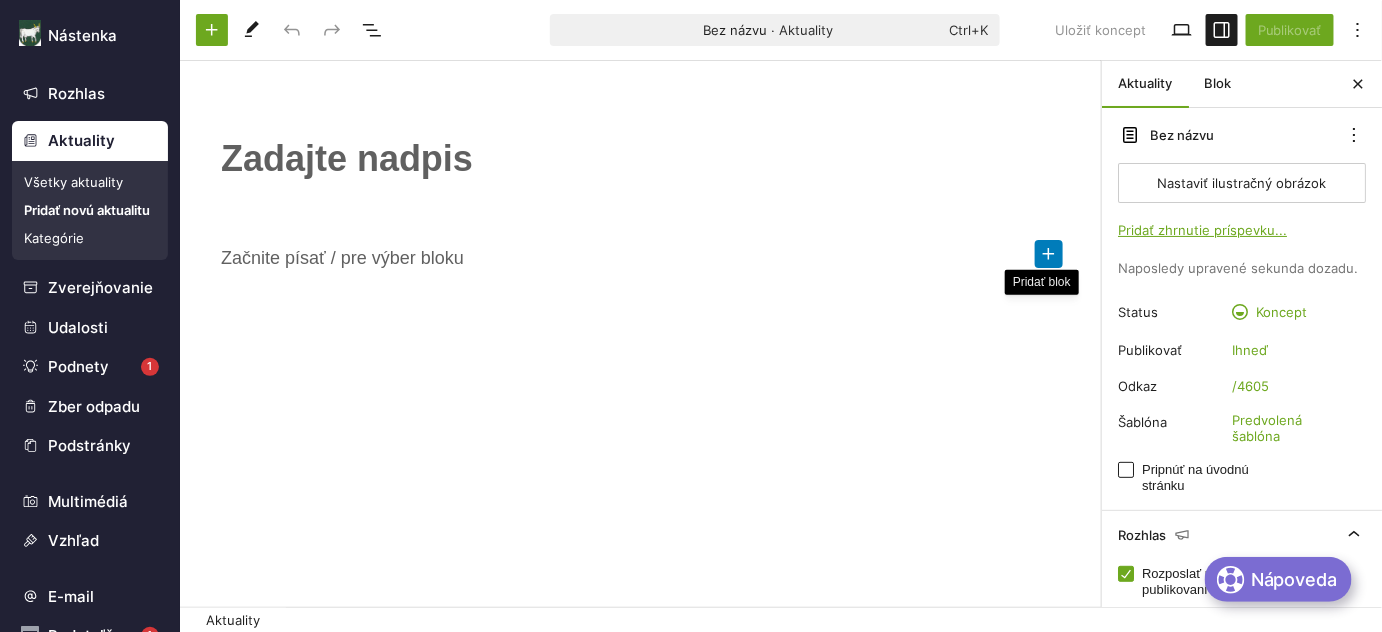 click at bounding box center [1049, 254] 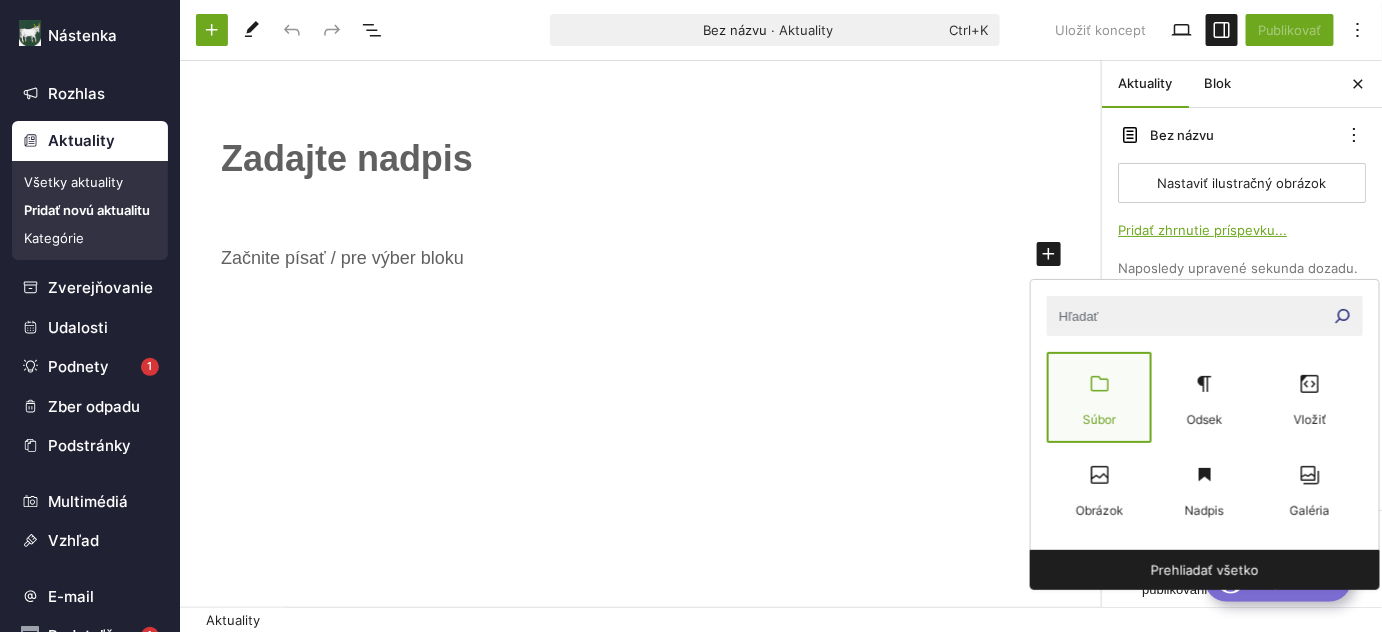 click at bounding box center [1100, 384] 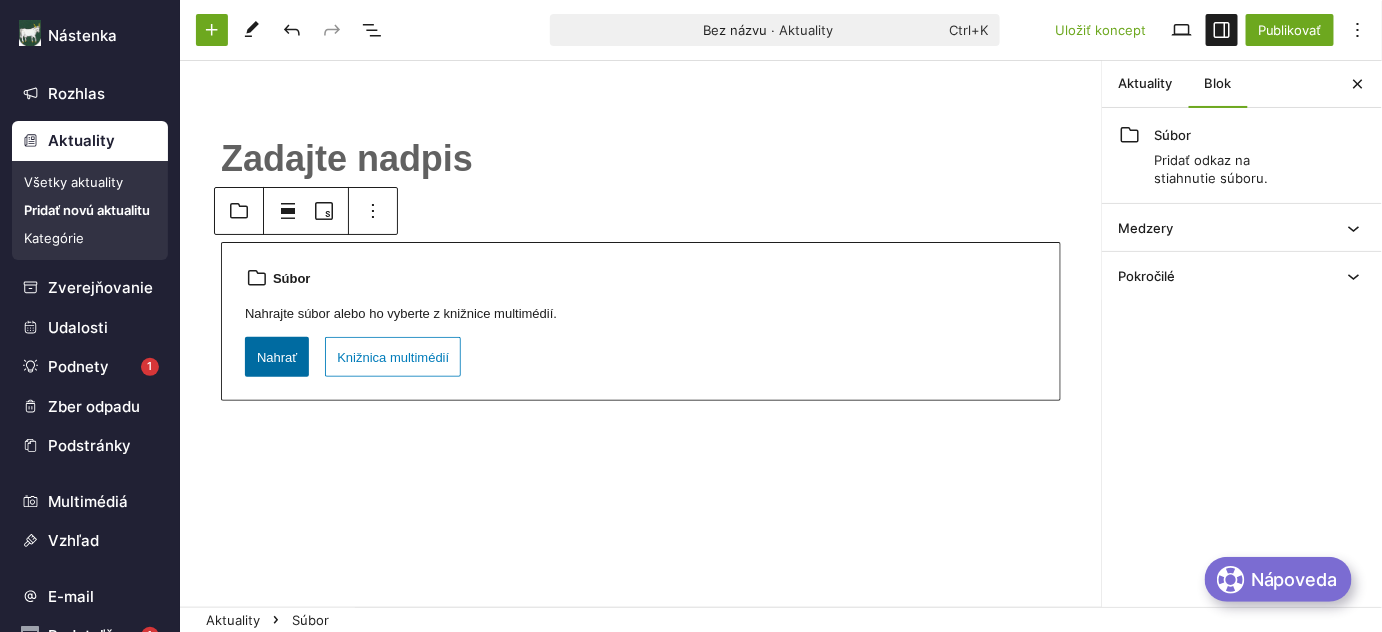 click on "Nahrať" at bounding box center [277, 357] 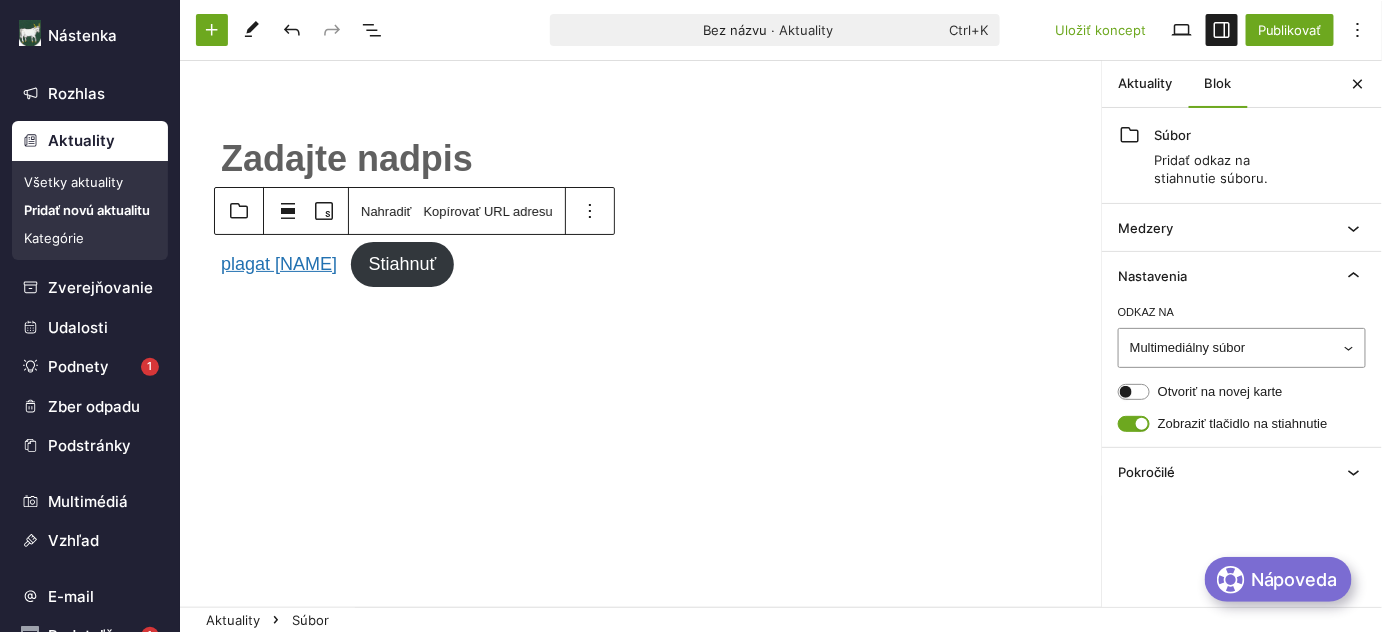 click on "﻿" at bounding box center [641, 159] 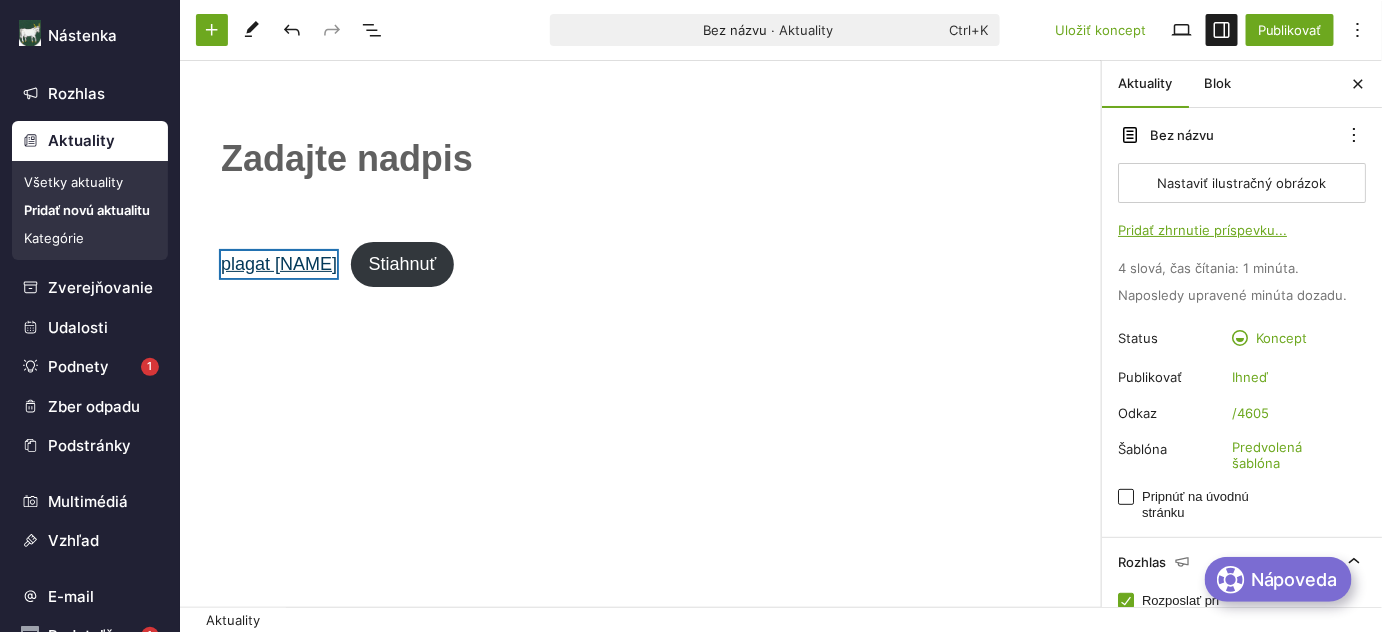 click on "plagat [NAME]" at bounding box center (279, 264) 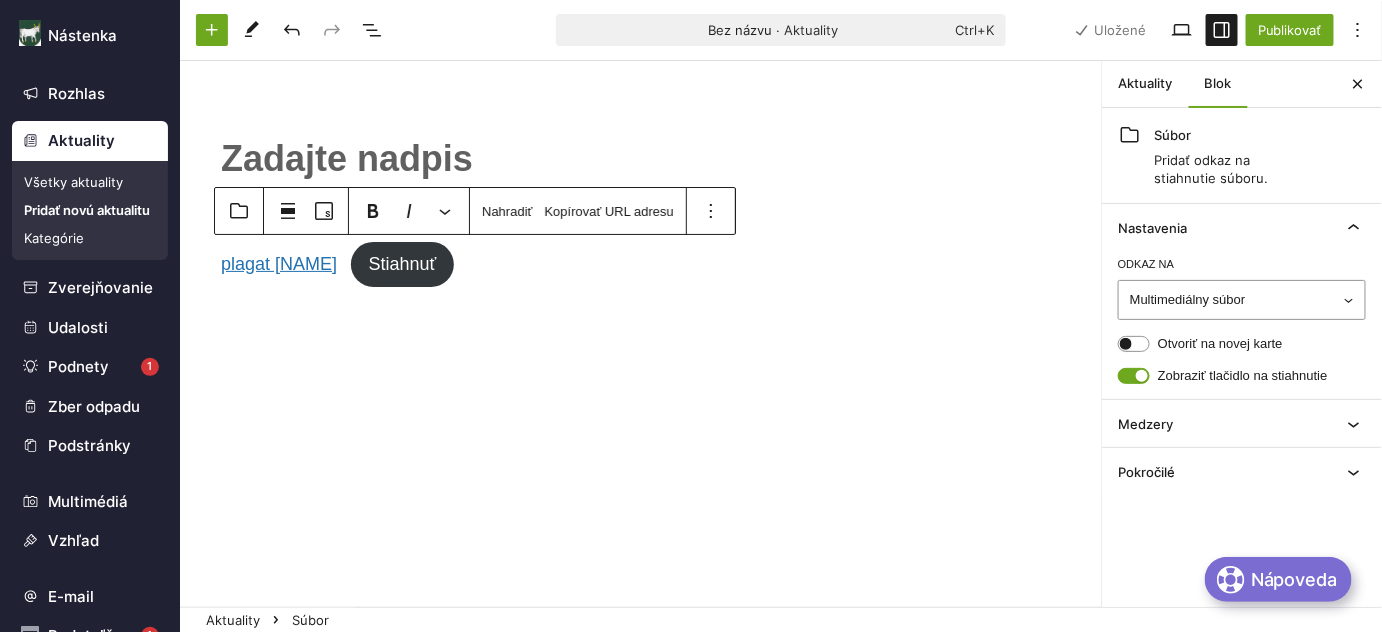 click on "Stiahnuť" at bounding box center (403, 264) 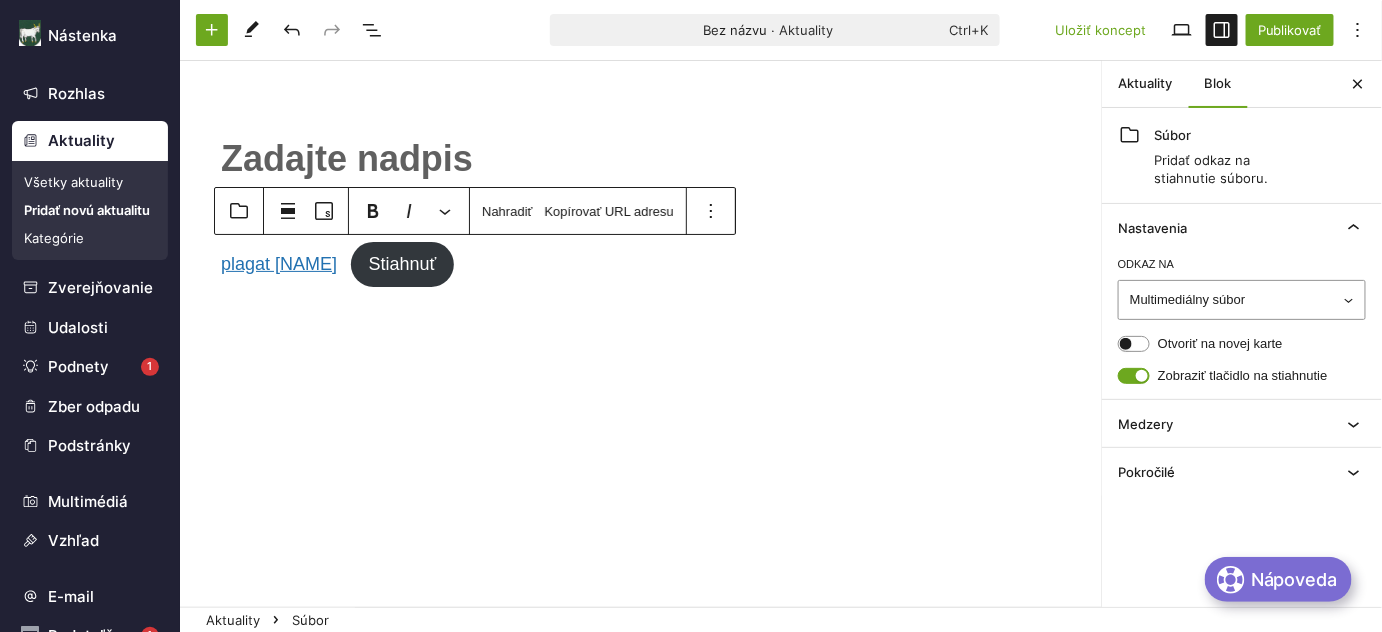 drag, startPoint x: 192, startPoint y: 148, endPoint x: 205, endPoint y: 150, distance: 13.152946 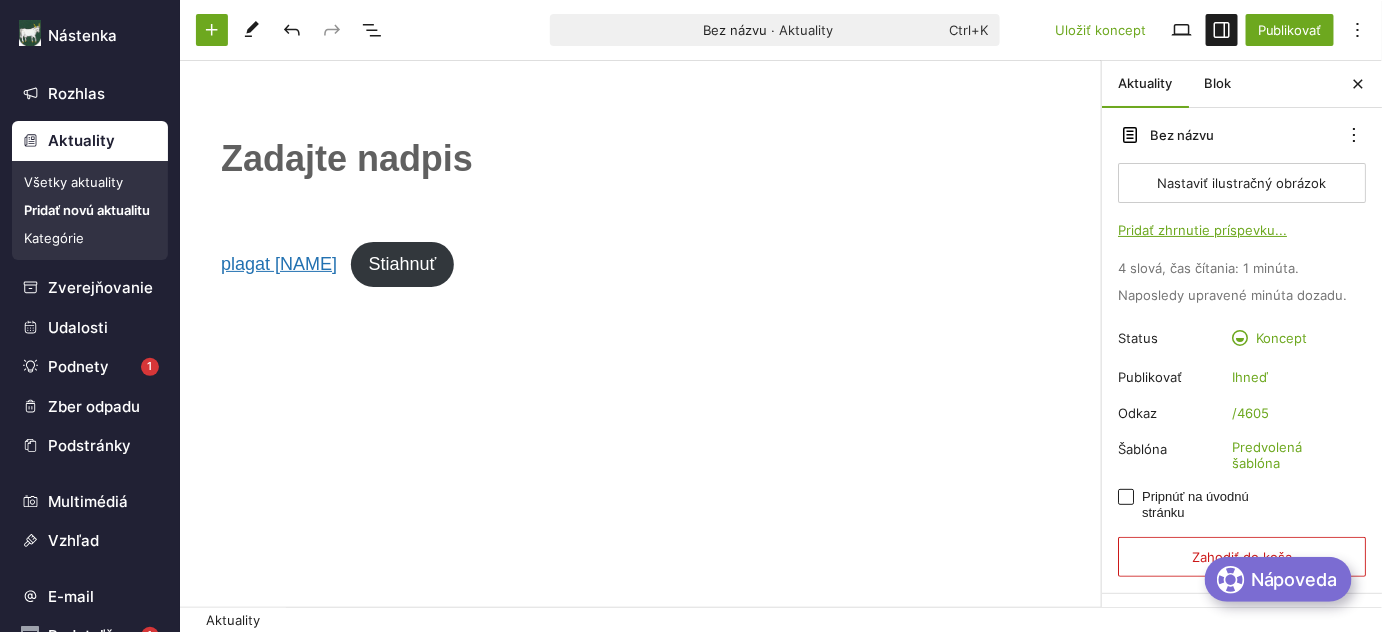 click on "﻿" at bounding box center [641, 159] 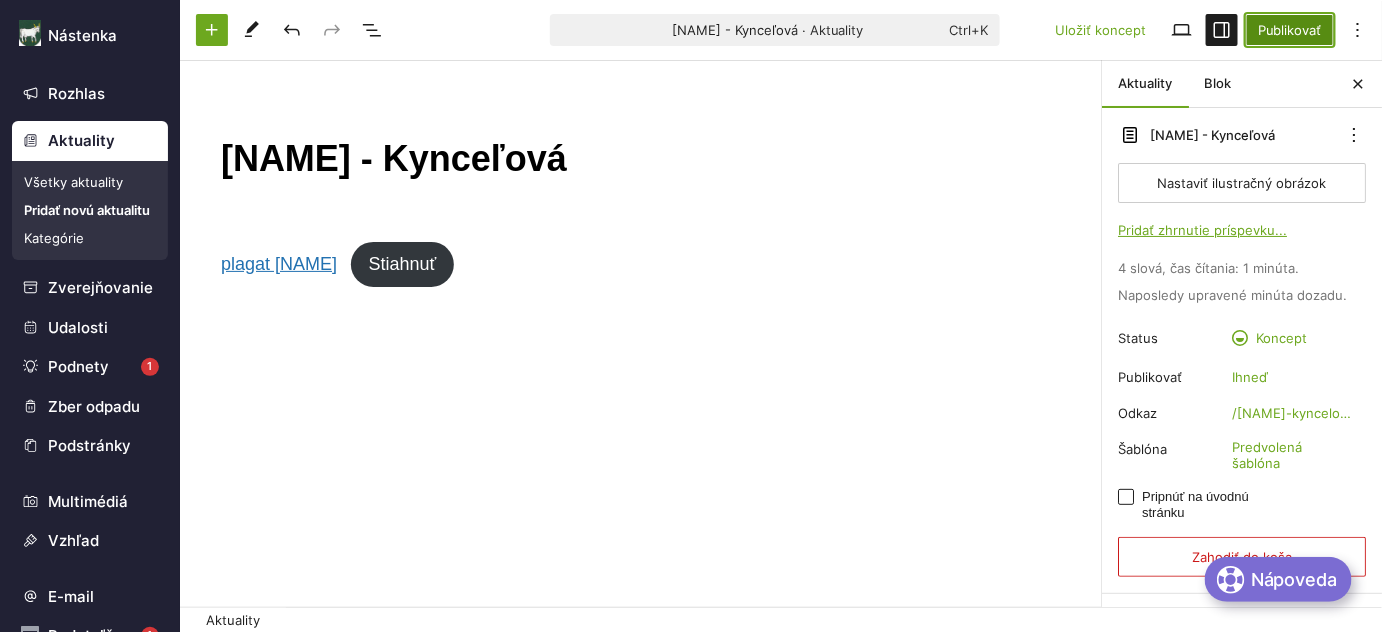 click on "Publikovať" at bounding box center (1290, 30) 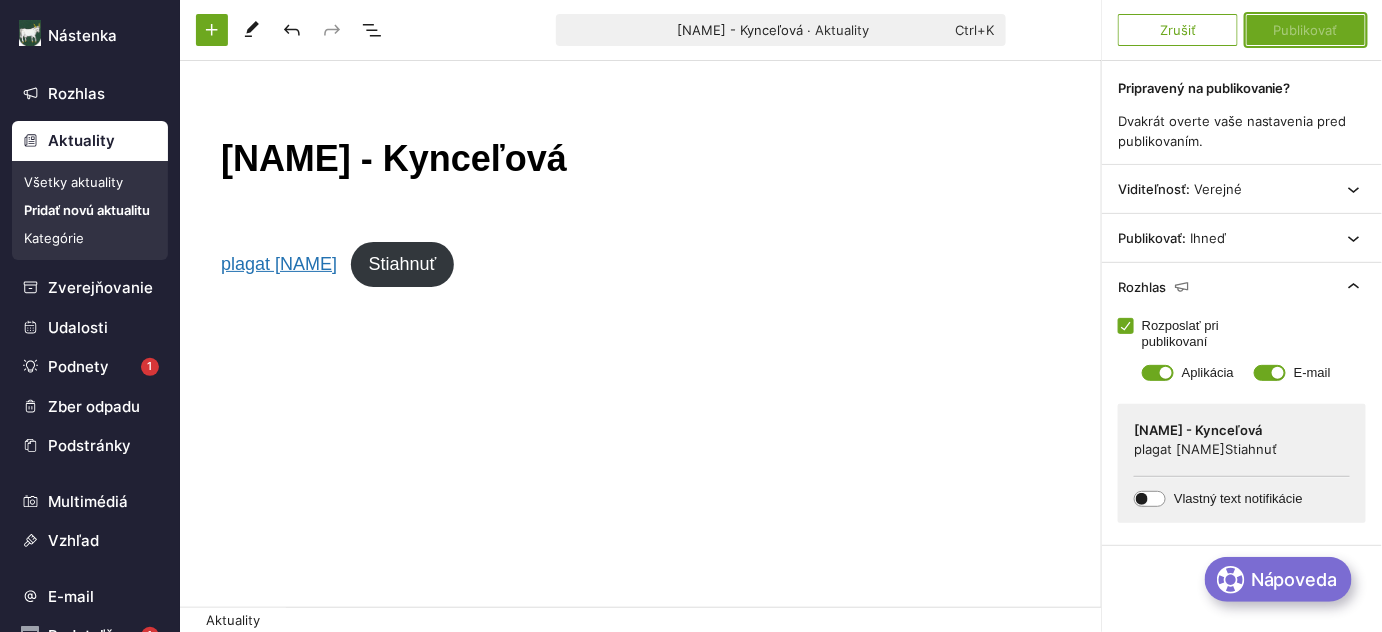 click on "Publikovať" at bounding box center [1306, 30] 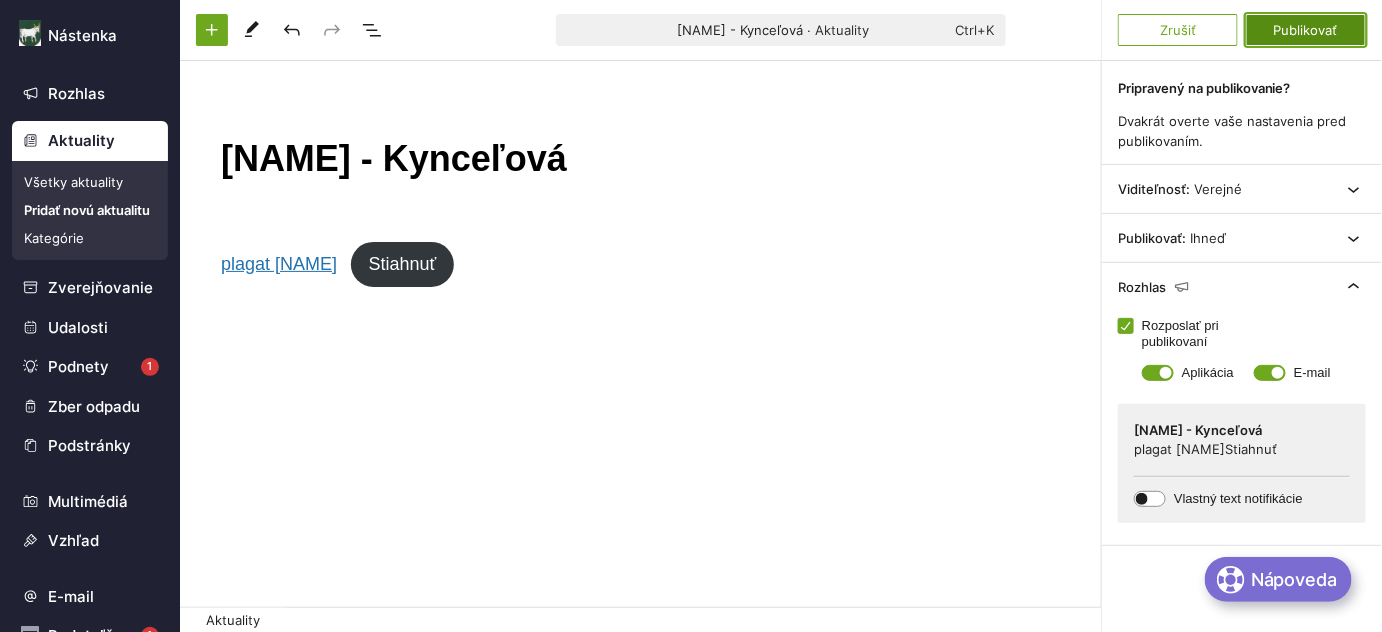 click on "Publikovať" at bounding box center (1306, 30) 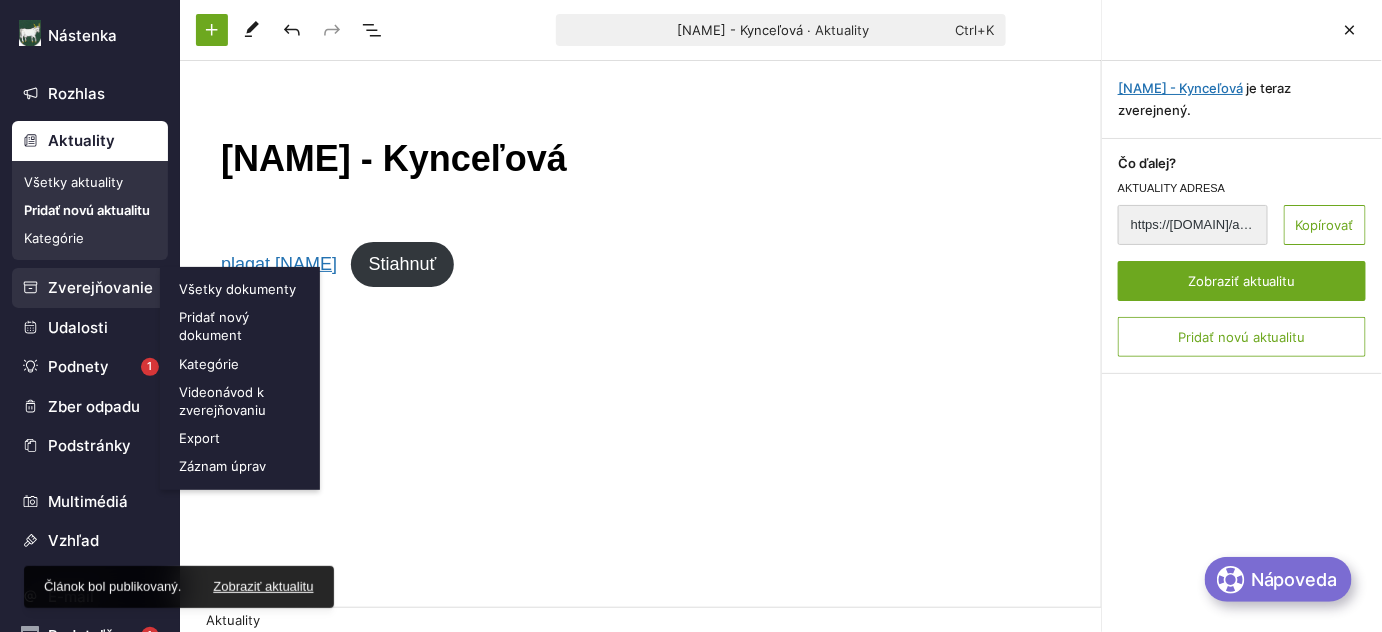 click on "Zverejňovanie" at bounding box center (90, 288) 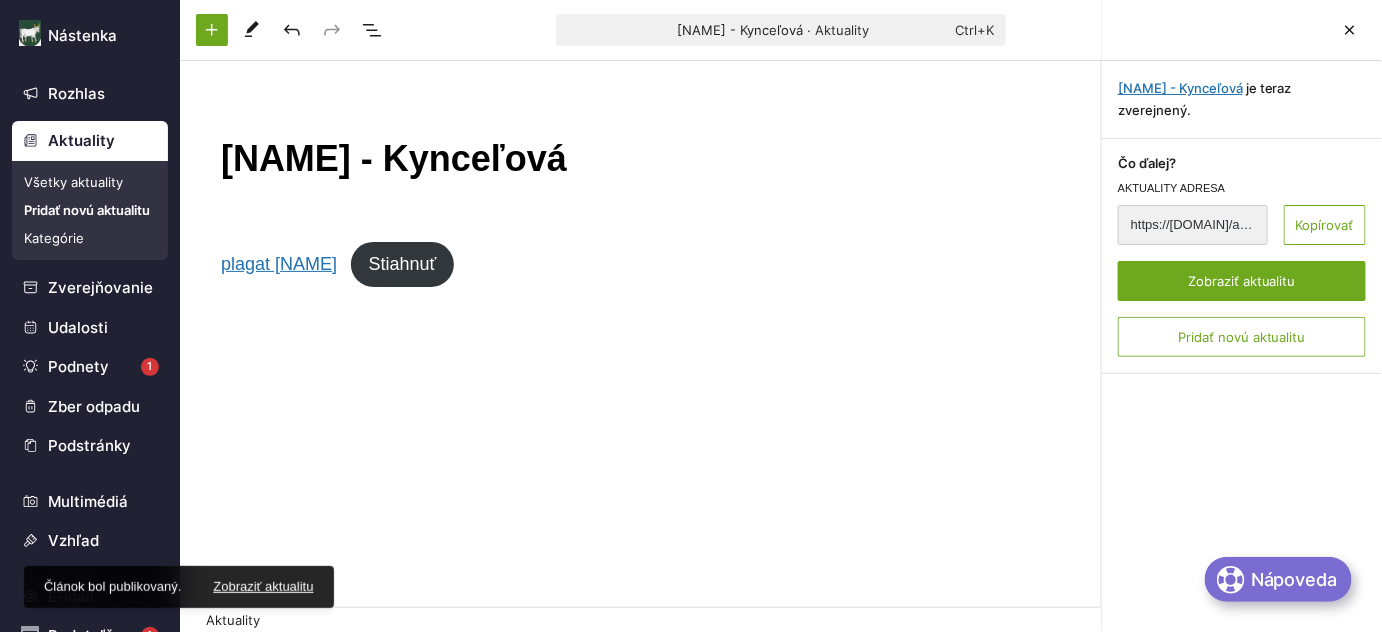 click on "Aktuality" at bounding box center (90, 141) 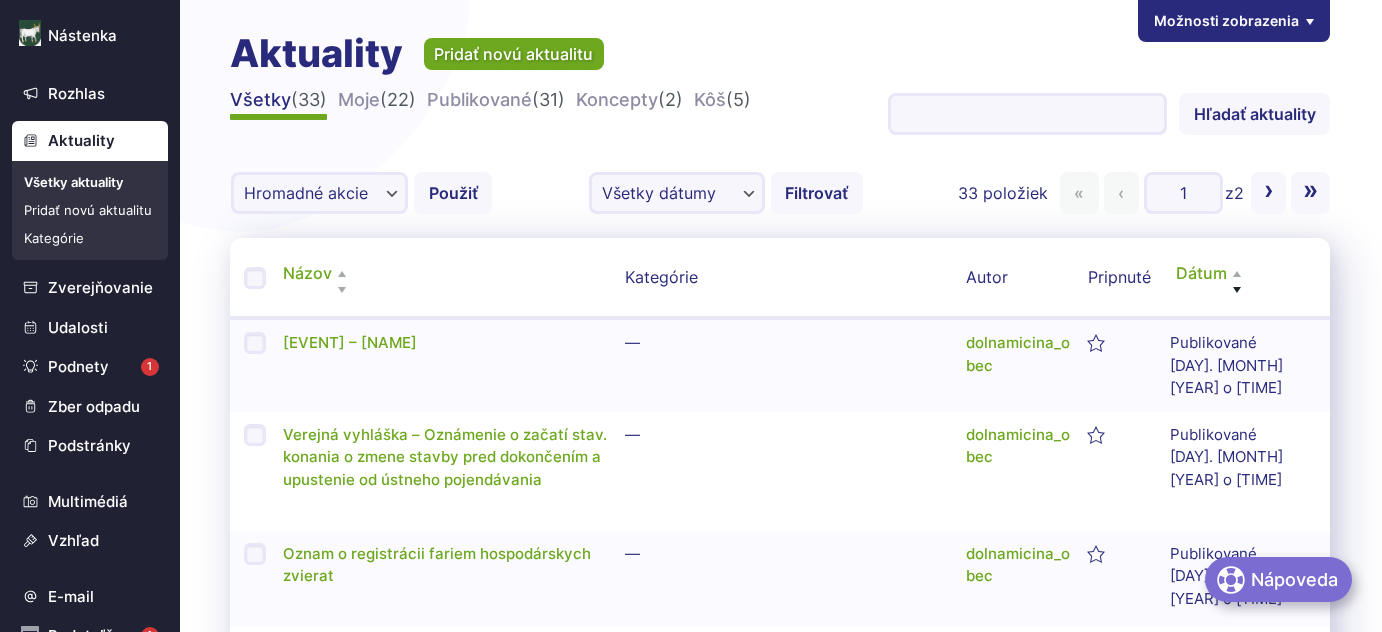 scroll, scrollTop: 0, scrollLeft: 0, axis: both 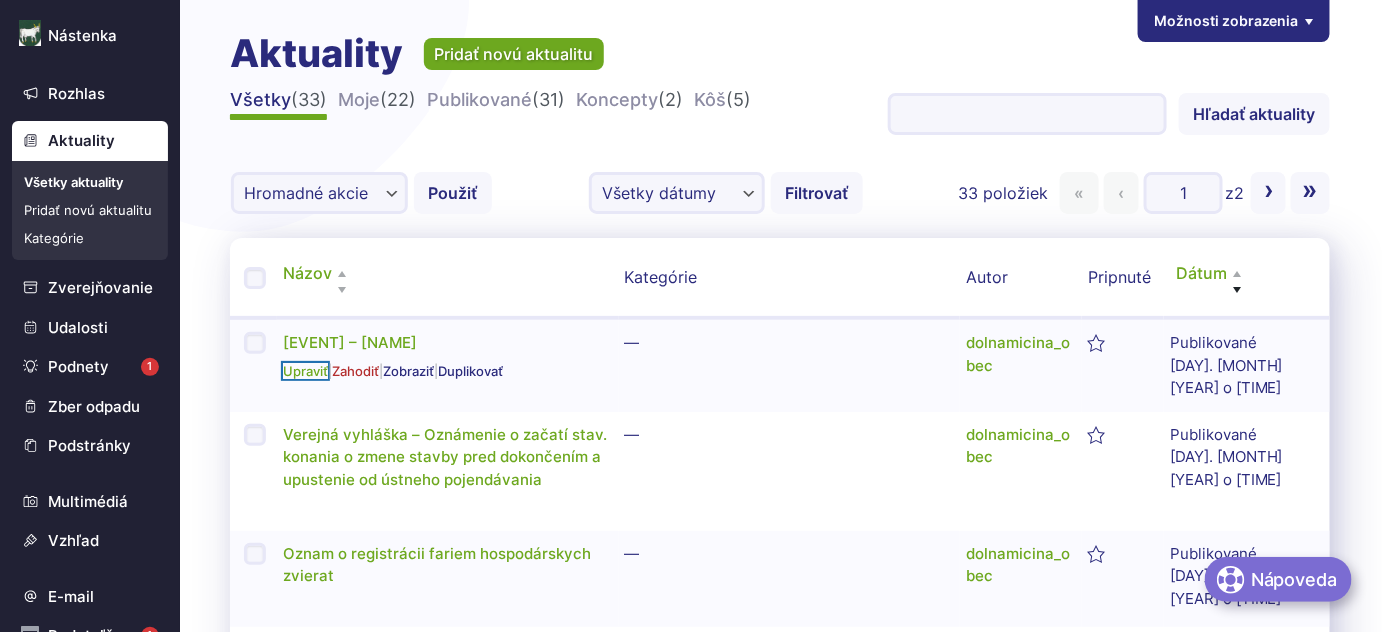 click on "Upraviť" at bounding box center (305, 371) 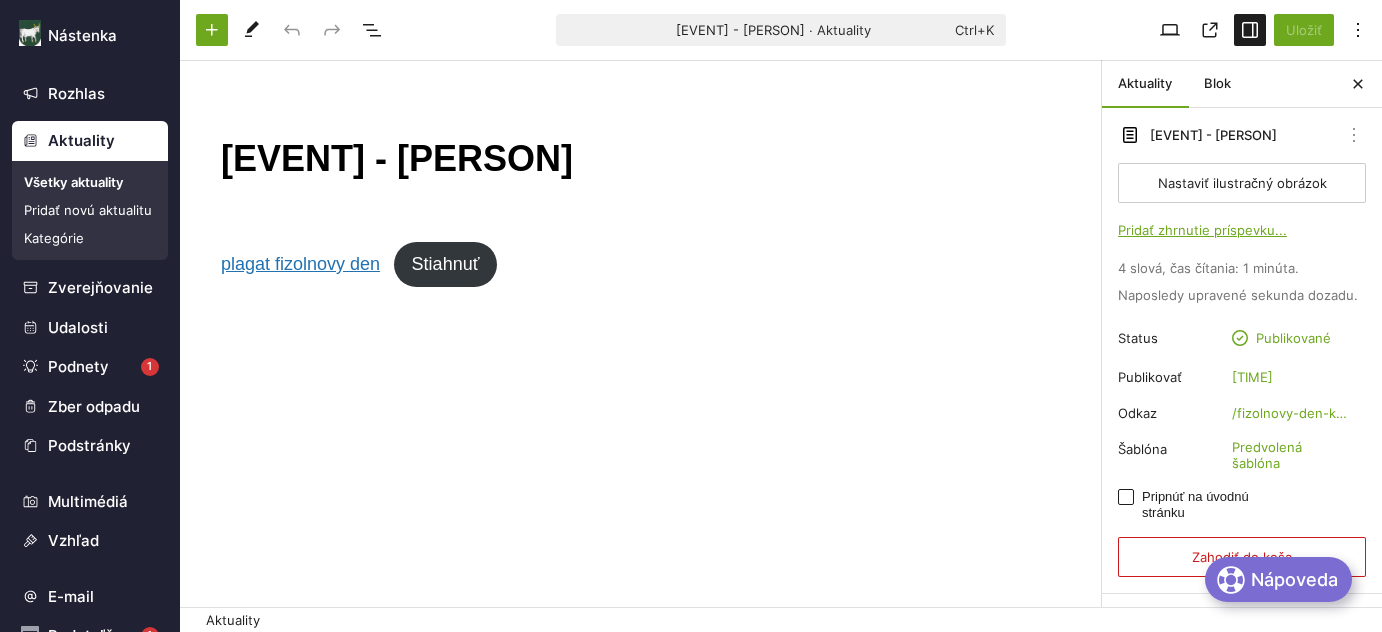 scroll, scrollTop: 0, scrollLeft: 0, axis: both 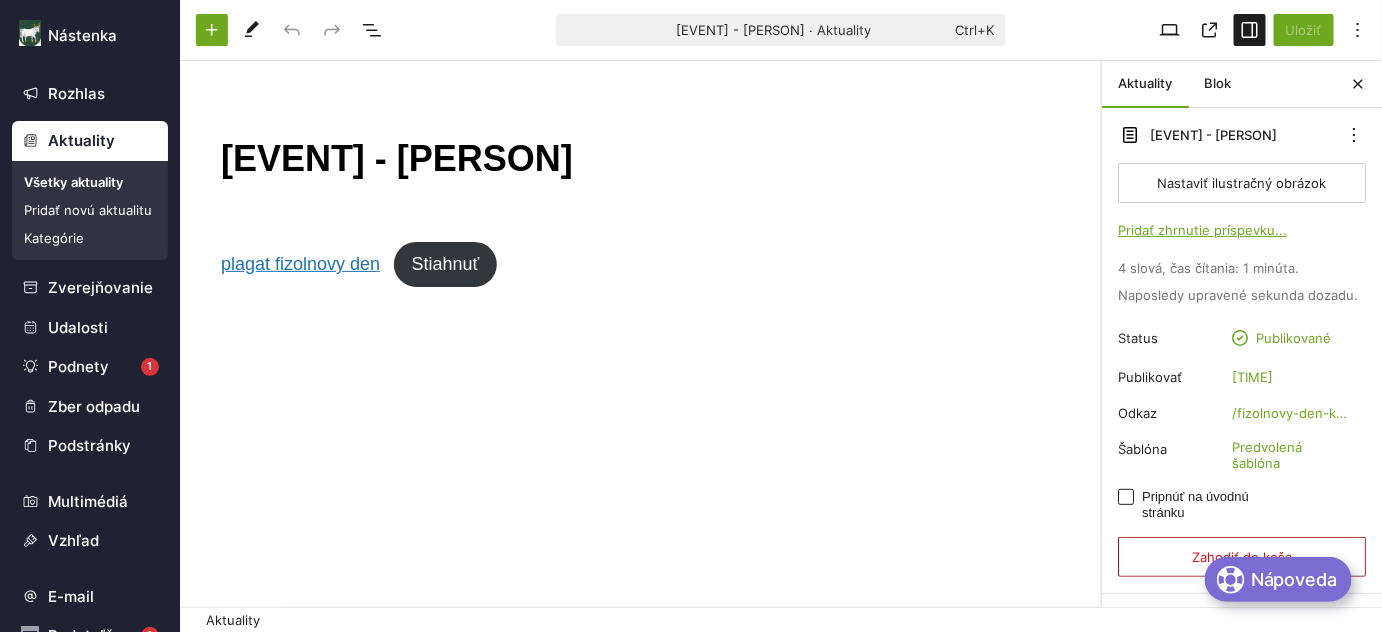 click on "Zahodiť do koša" at bounding box center (1242, 557) 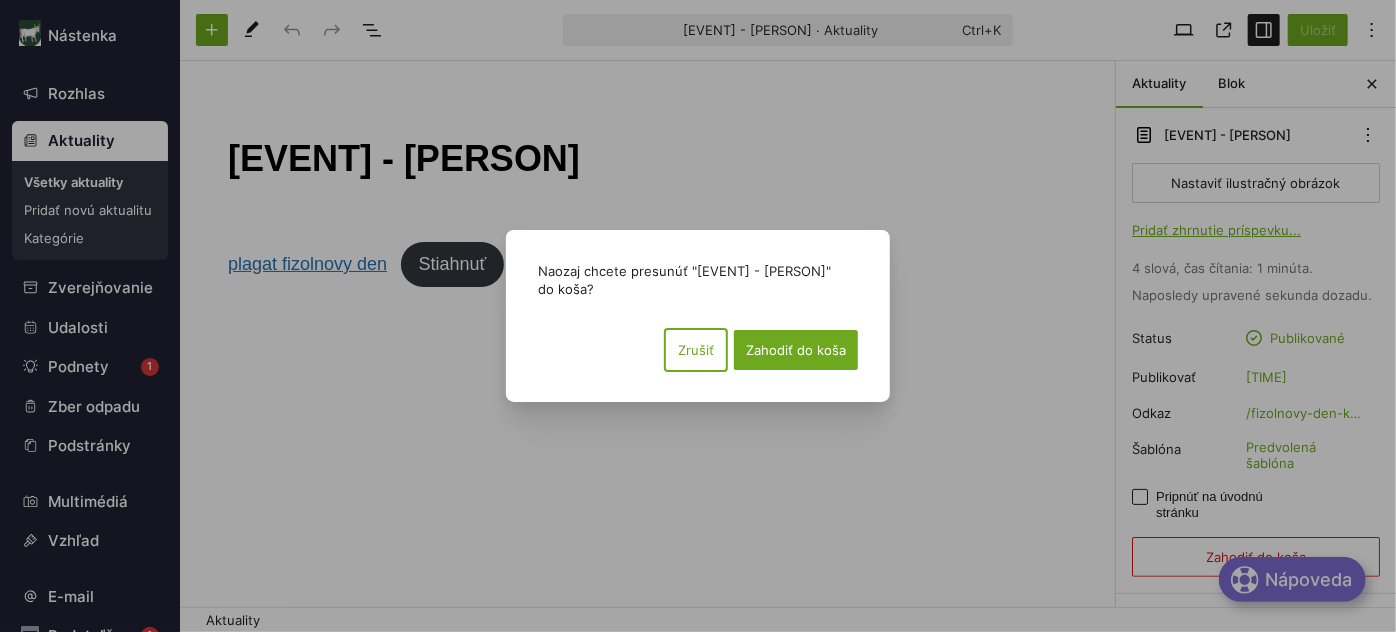 click on "Zrušiť" at bounding box center (696, 350) 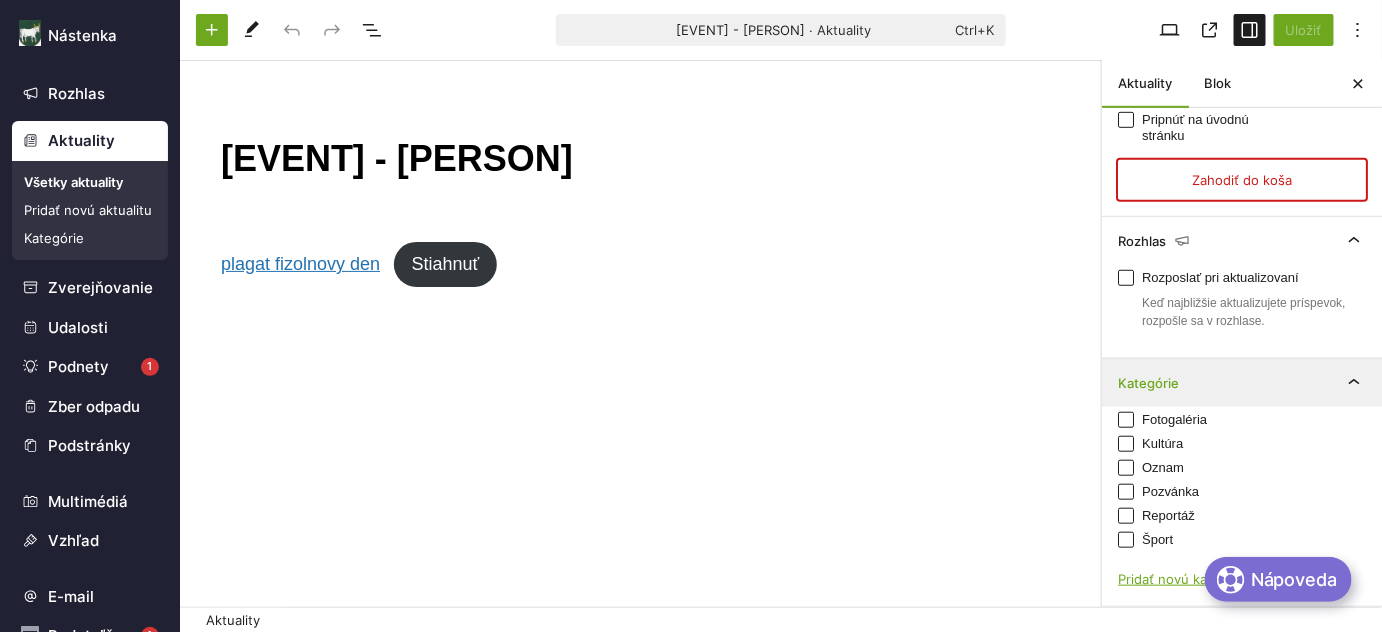 scroll, scrollTop: 396, scrollLeft: 0, axis: vertical 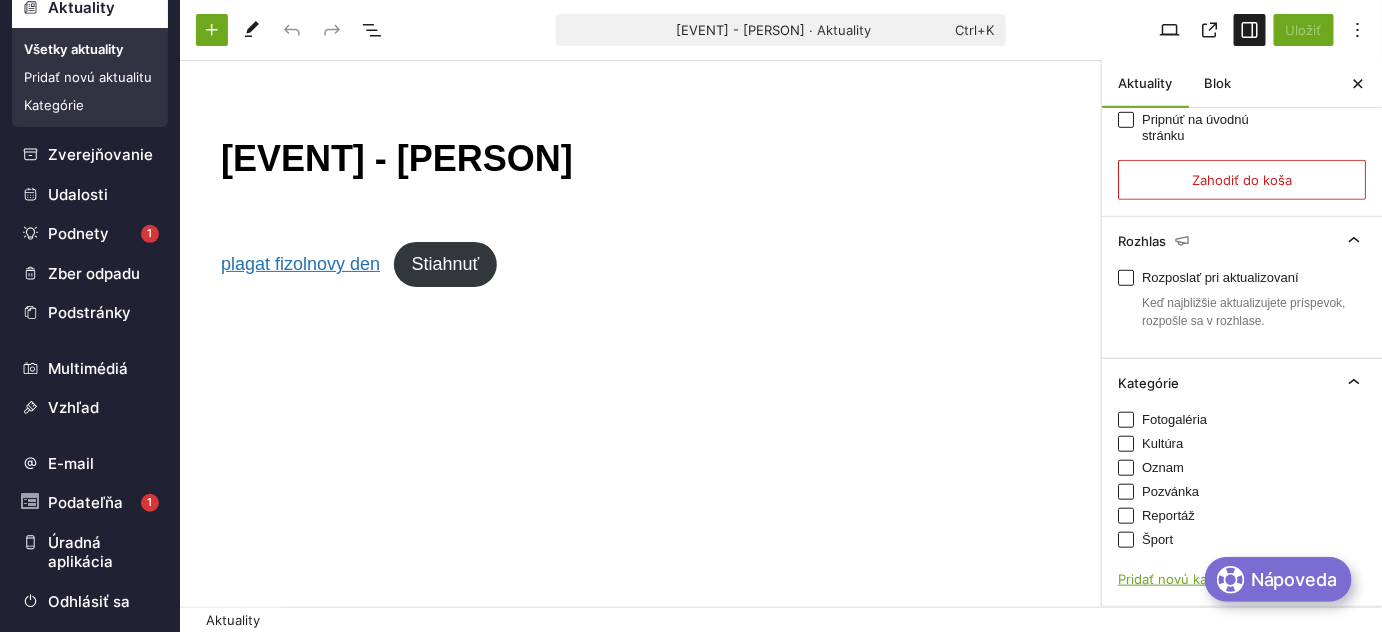 click on "Oznam" at bounding box center (1242, 420) 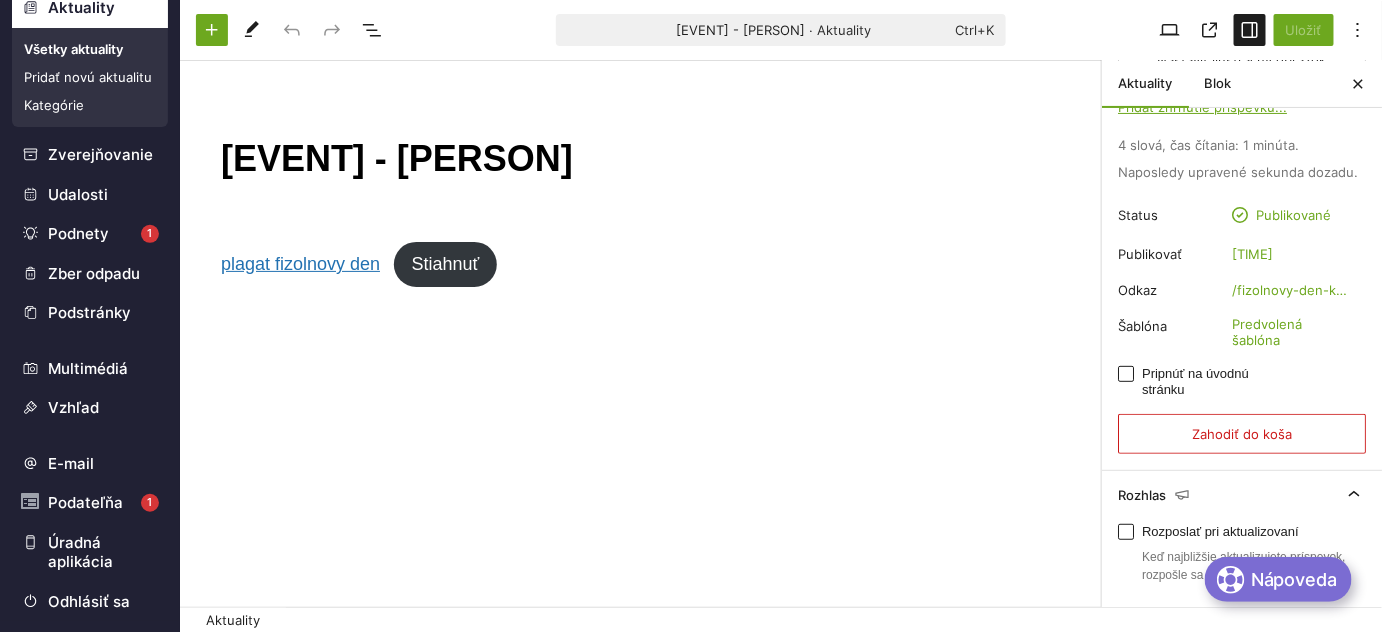 scroll, scrollTop: 0, scrollLeft: 0, axis: both 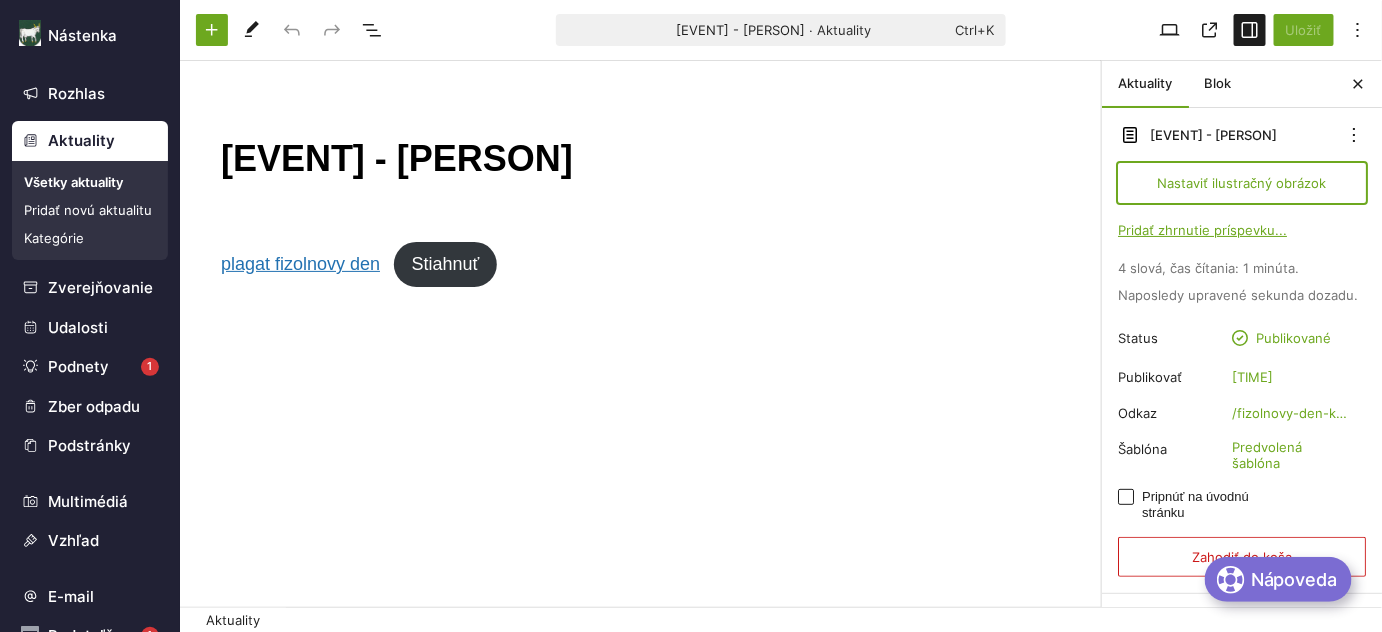 click on "Nastaviť ilustračný obrázok" at bounding box center [1242, 183] 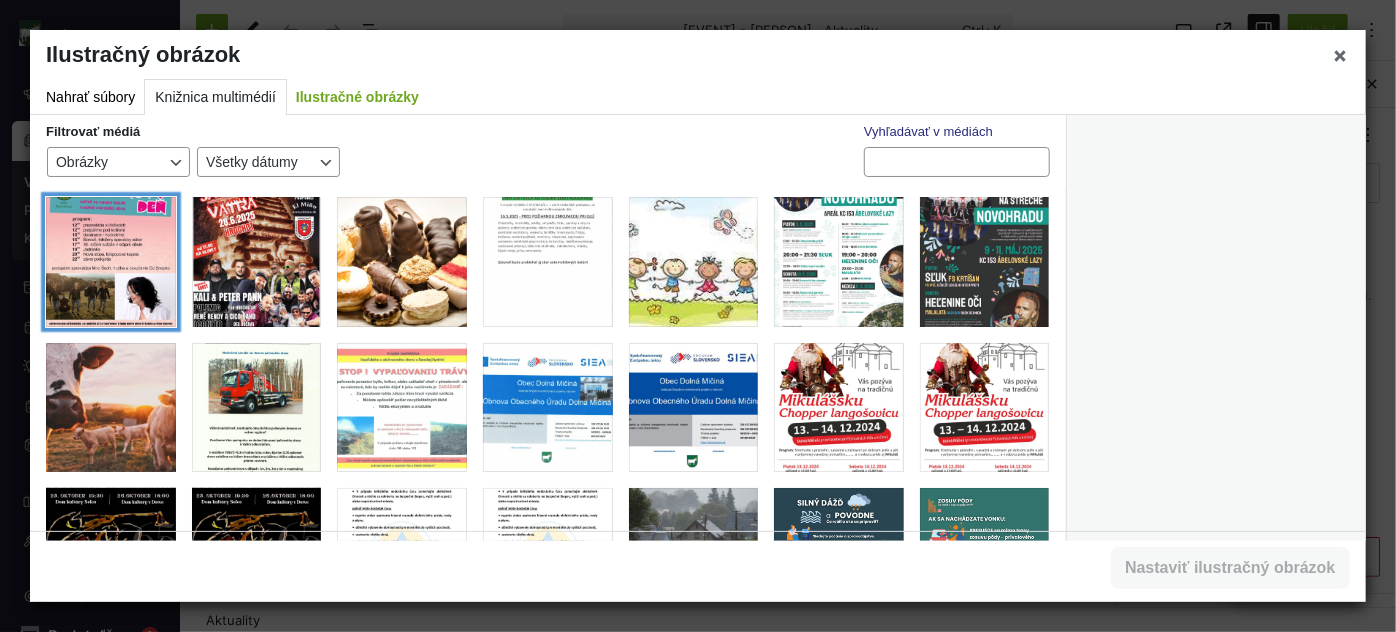 click at bounding box center (111, 262) 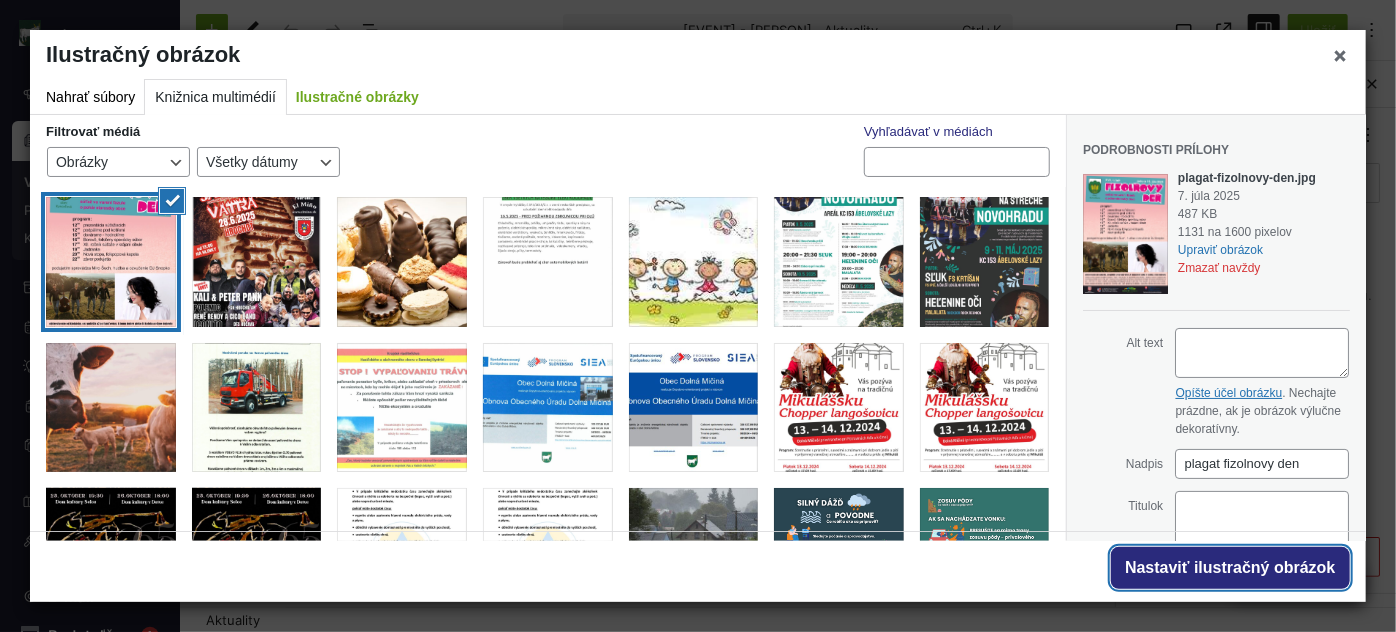 click on "Nastaviť ilustračný obrázok" at bounding box center (1230, 568) 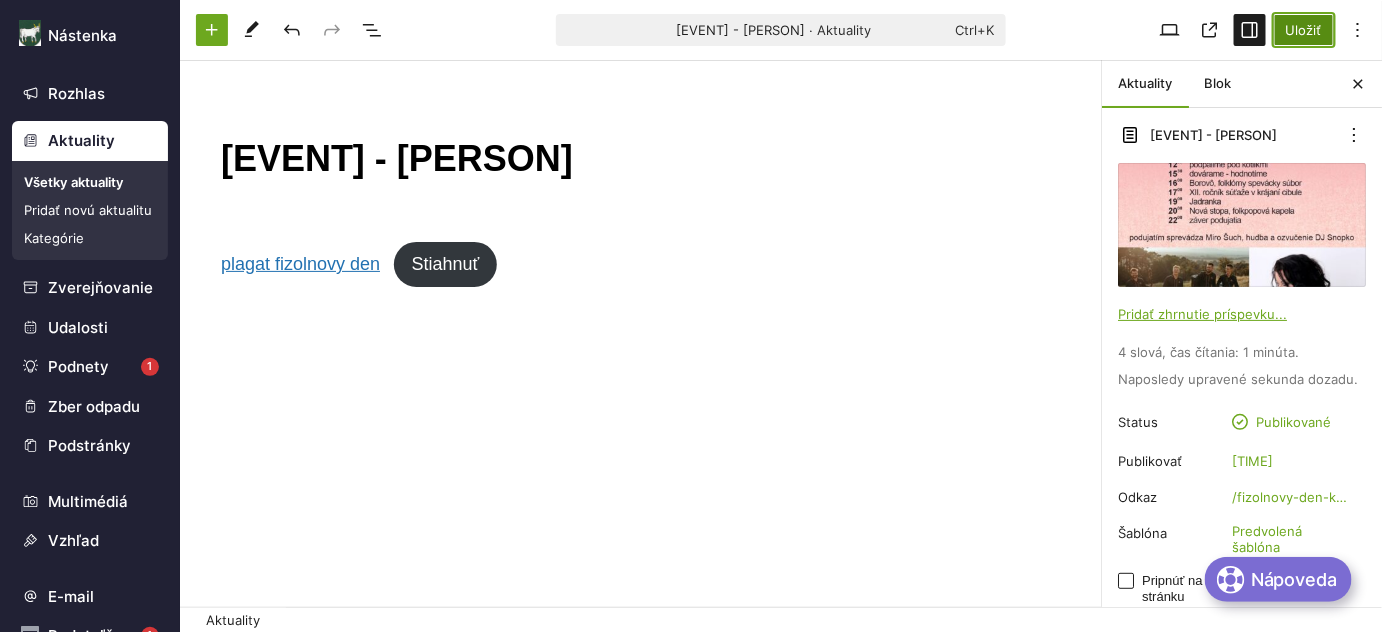 click on "Uložiť" at bounding box center (1304, 30) 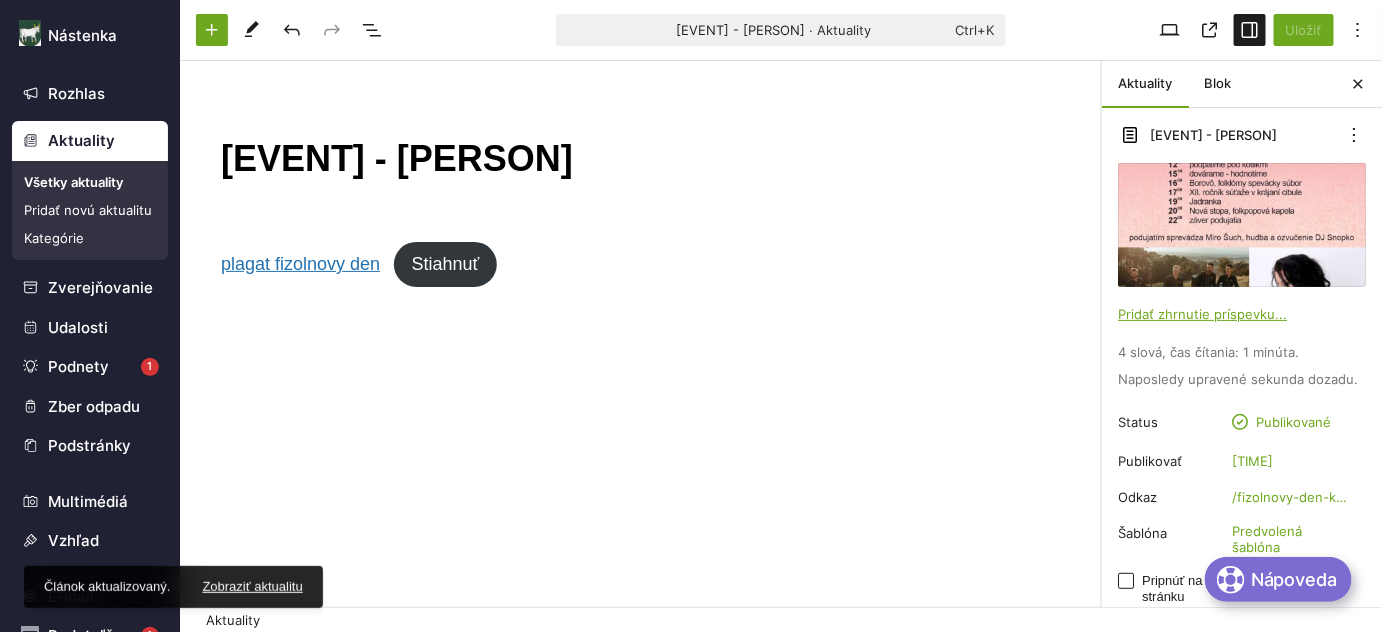 click on "Aktuality" at bounding box center [90, 141] 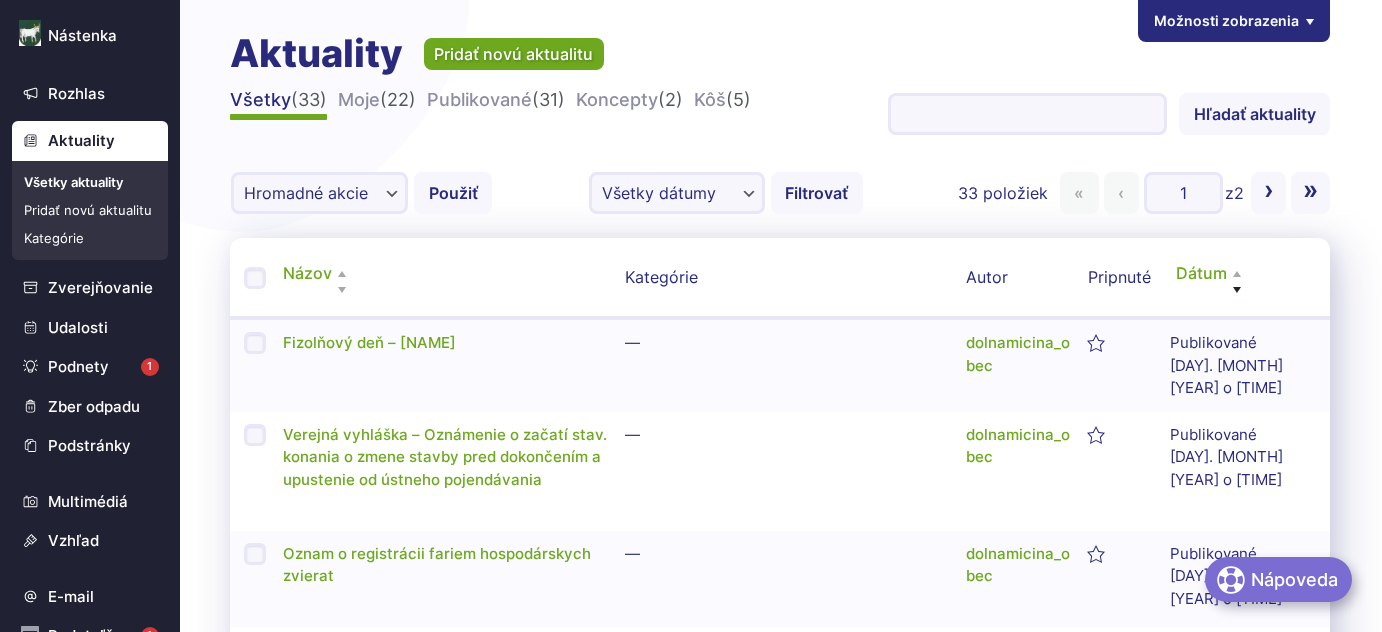 scroll, scrollTop: 0, scrollLeft: 0, axis: both 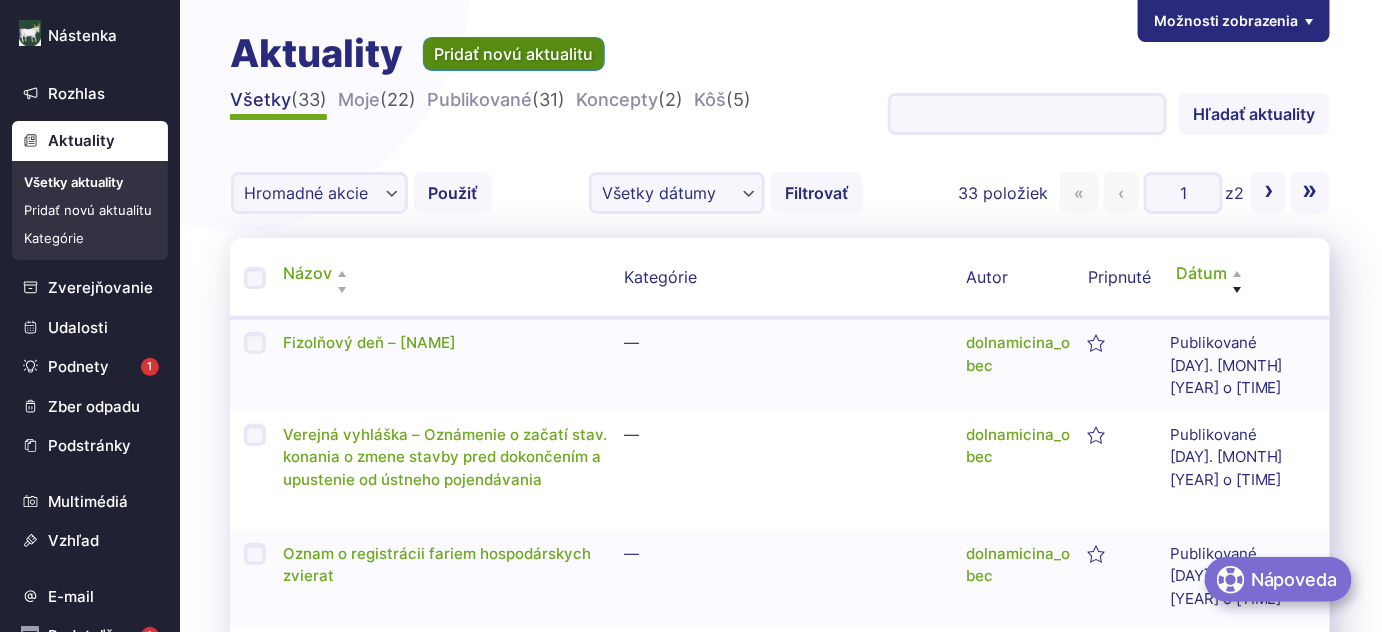 click on "Pridať novú aktualitu" at bounding box center [514, 54] 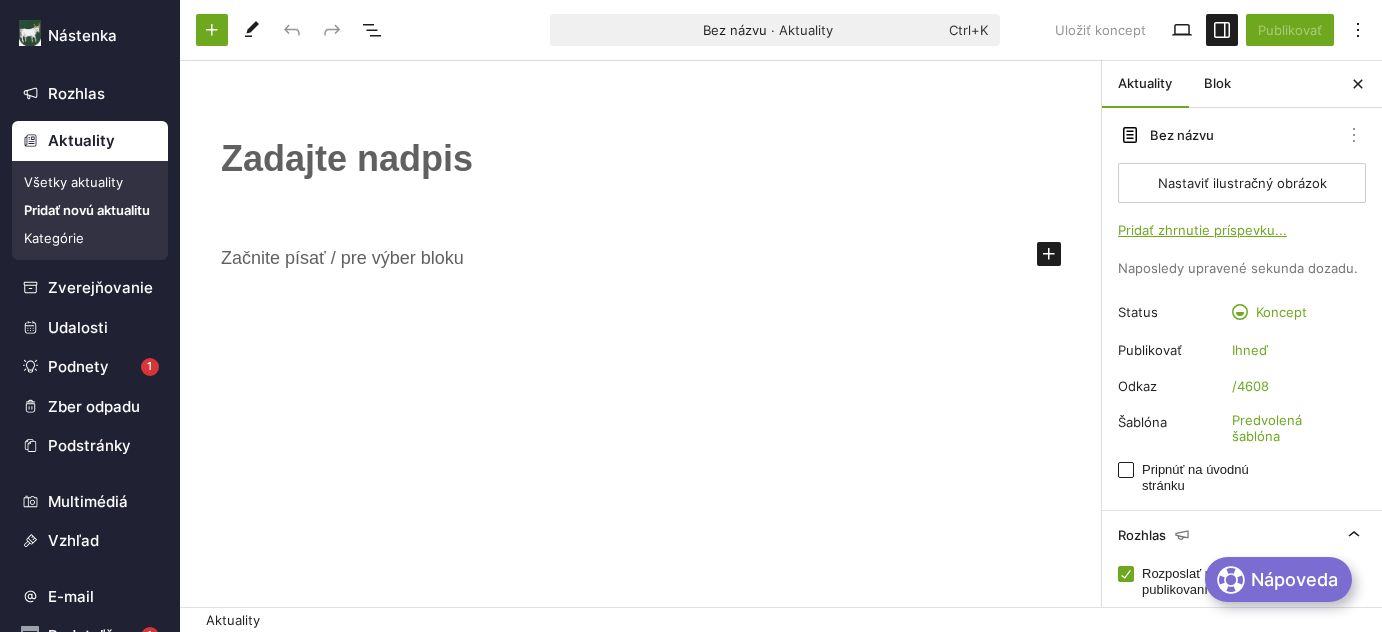 scroll, scrollTop: 0, scrollLeft: 0, axis: both 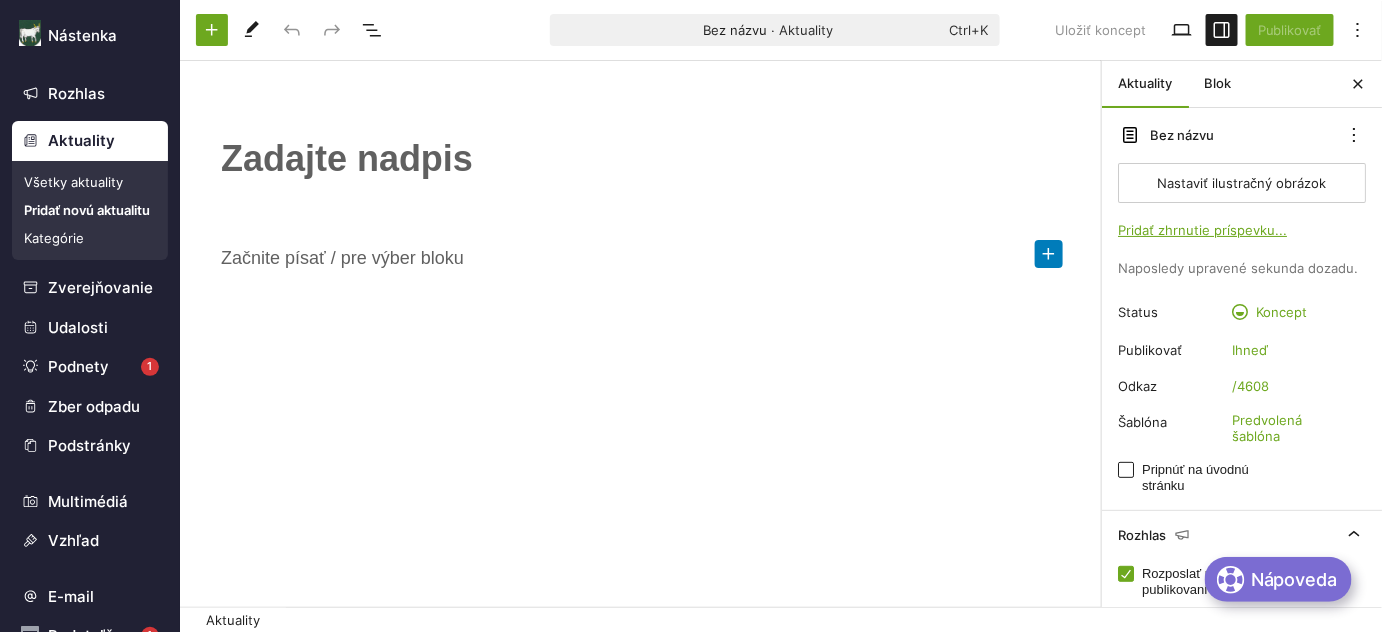 click at bounding box center [1049, 254] 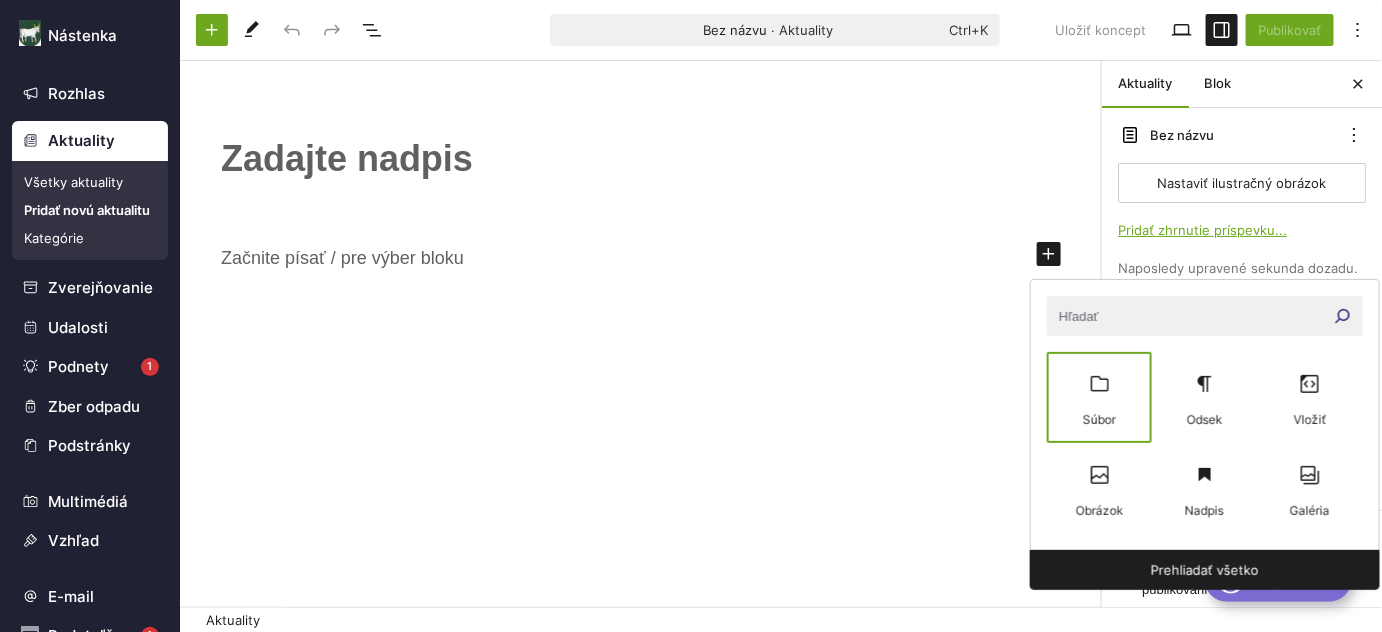click at bounding box center [1099, 384] 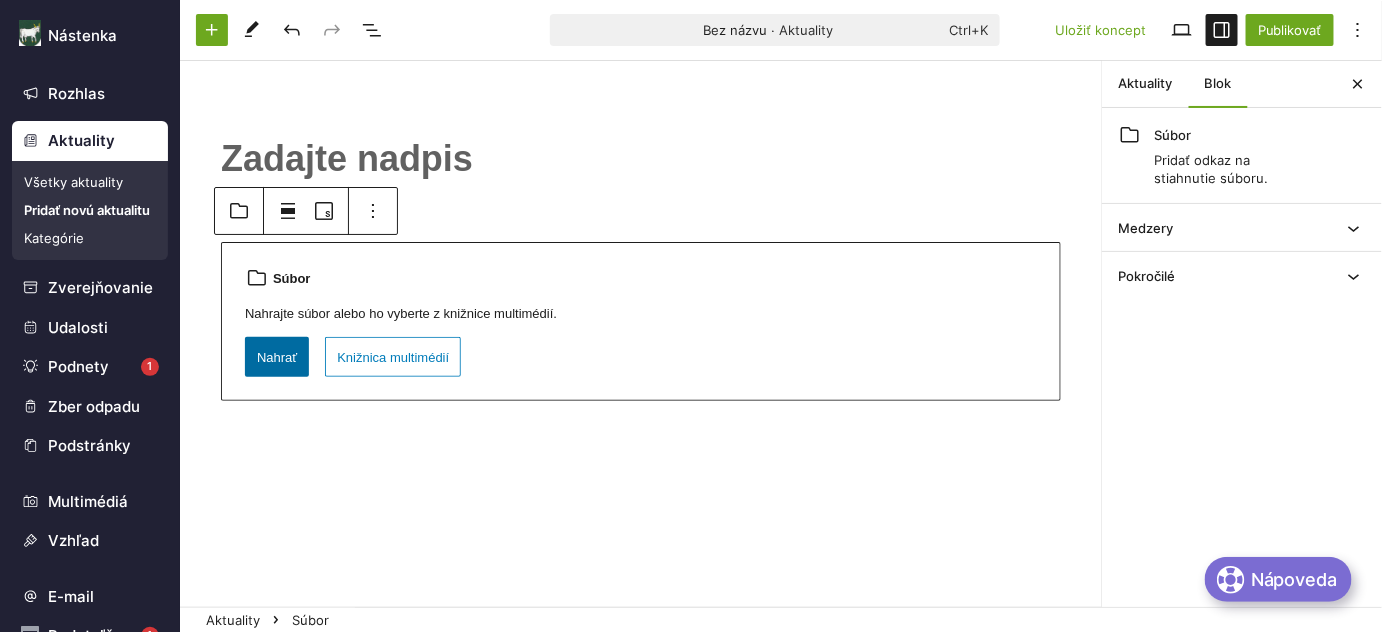 click on "Nahrať" at bounding box center [277, 357] 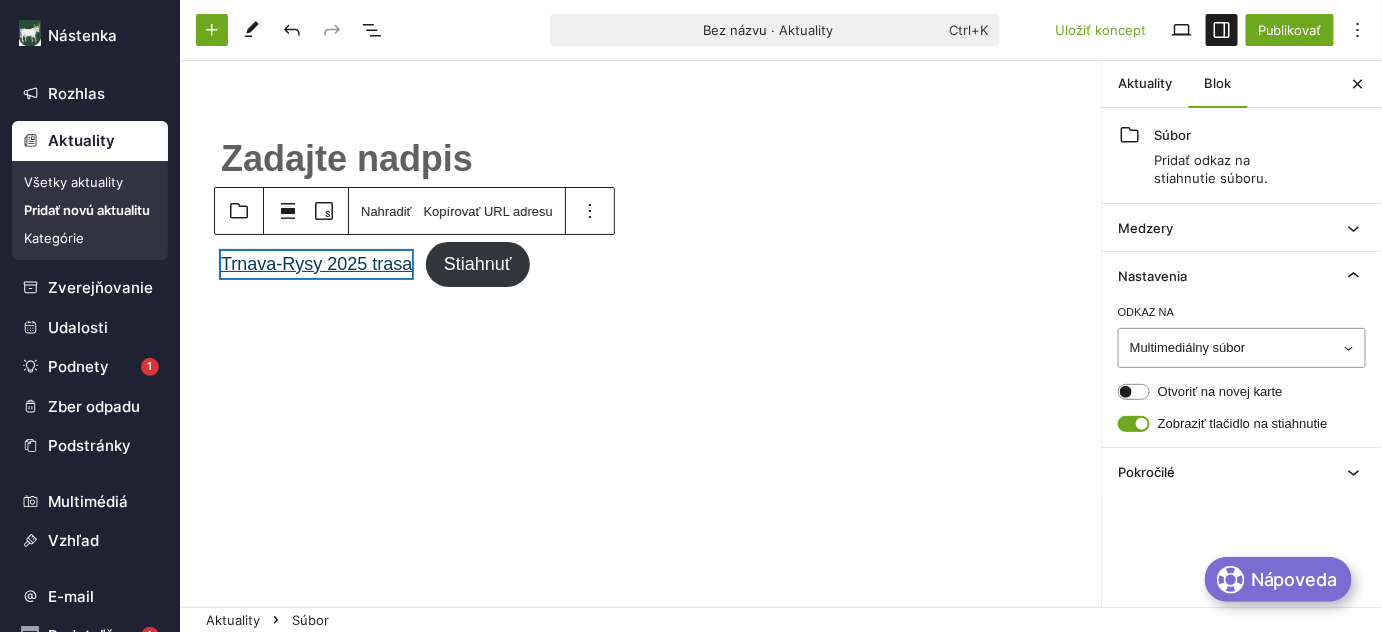 click on "Trnava-Rysy 2025 trasa" at bounding box center [316, 264] 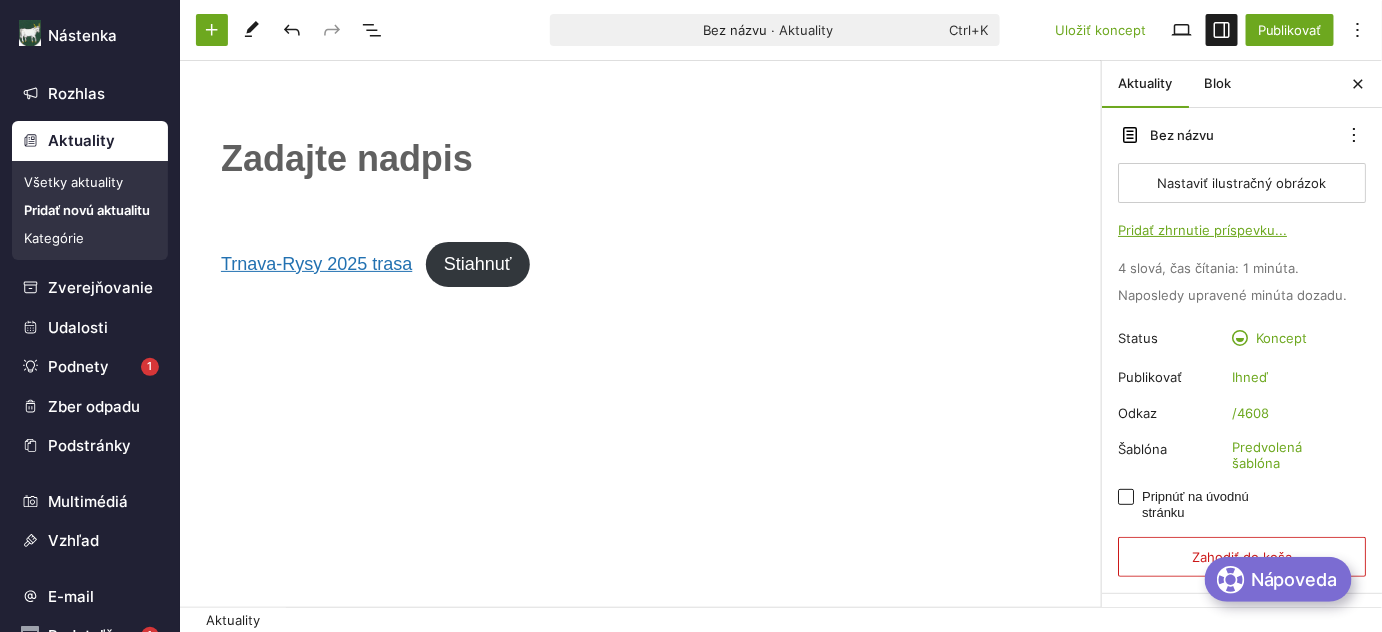 click on "﻿" at bounding box center (641, 159) 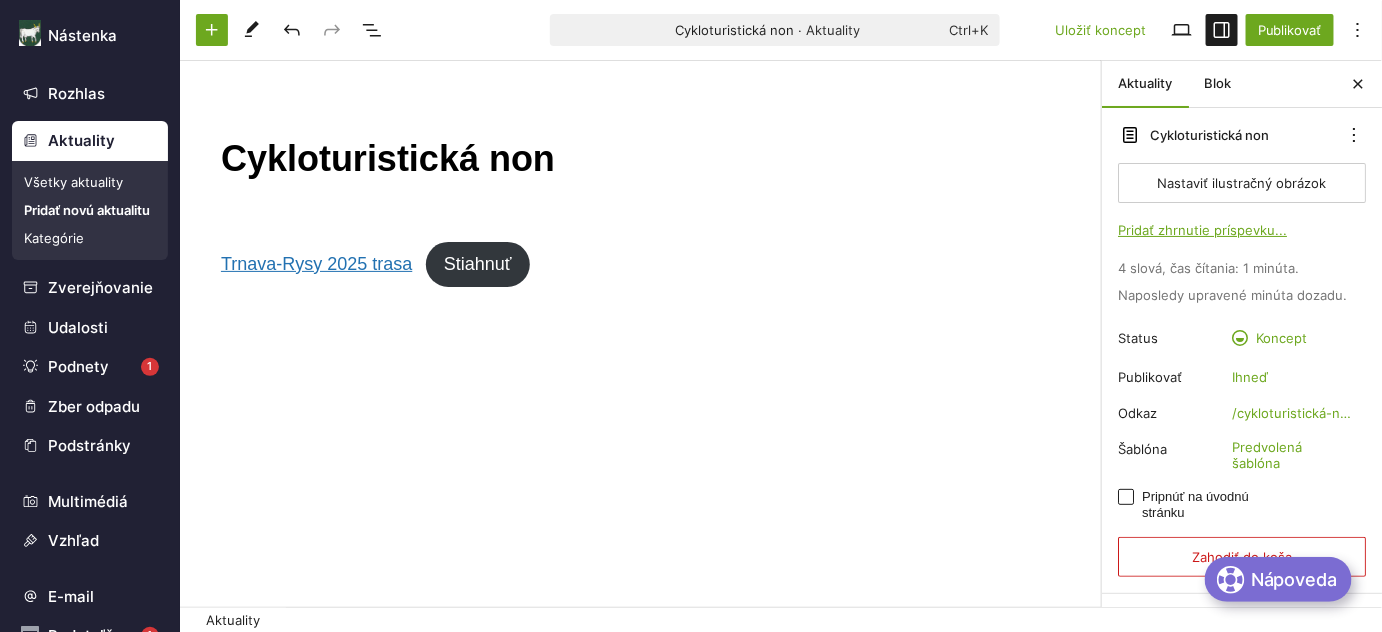 click on "Cykloturistická non" at bounding box center (641, 159) 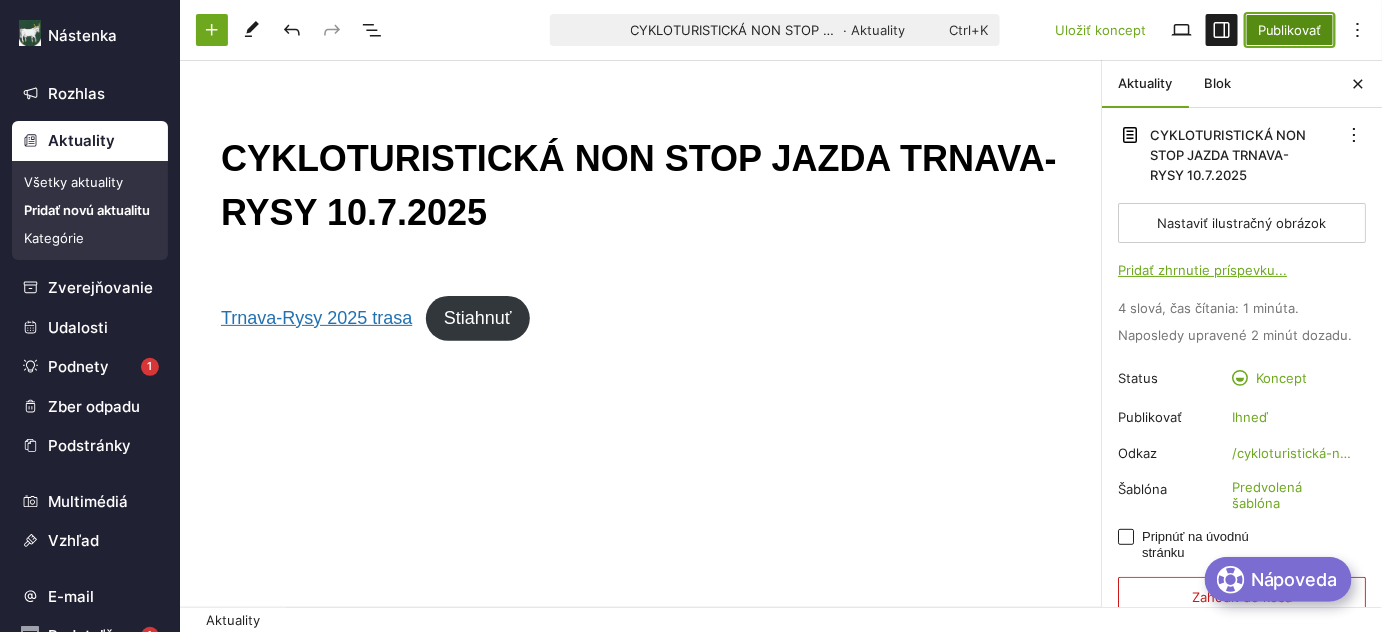 click on "Publikovať" at bounding box center [1290, 30] 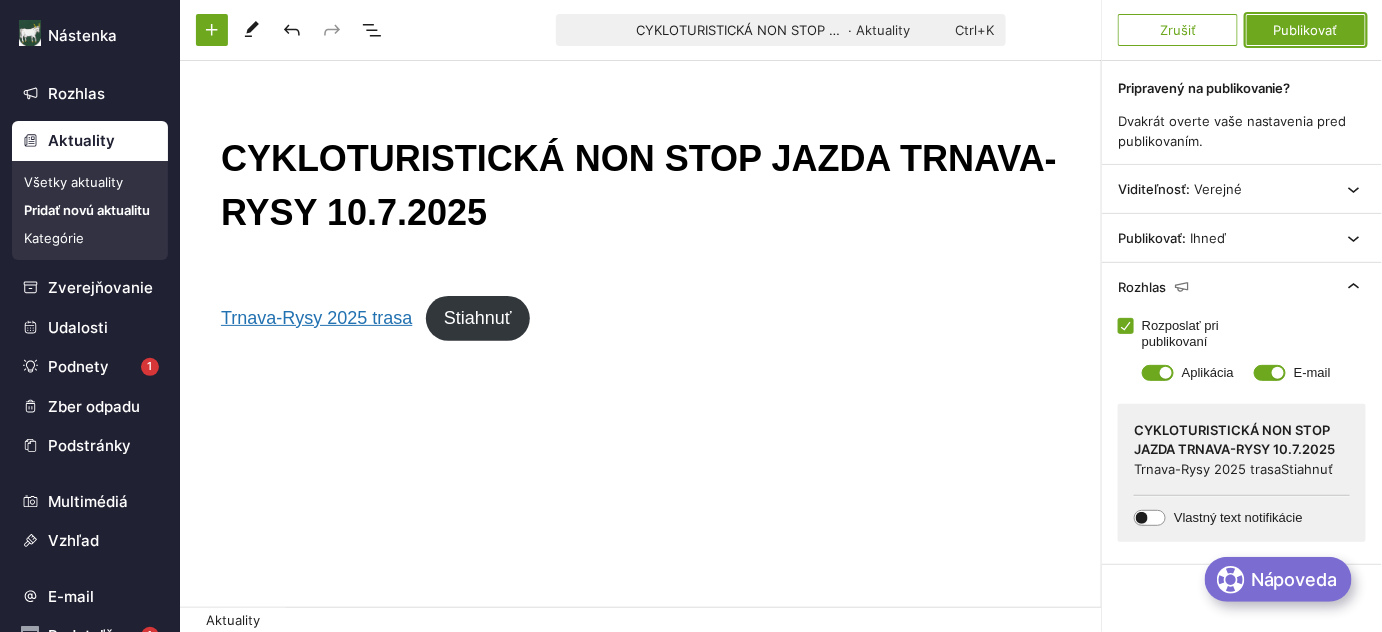 click on "Publikovať" at bounding box center (1306, 30) 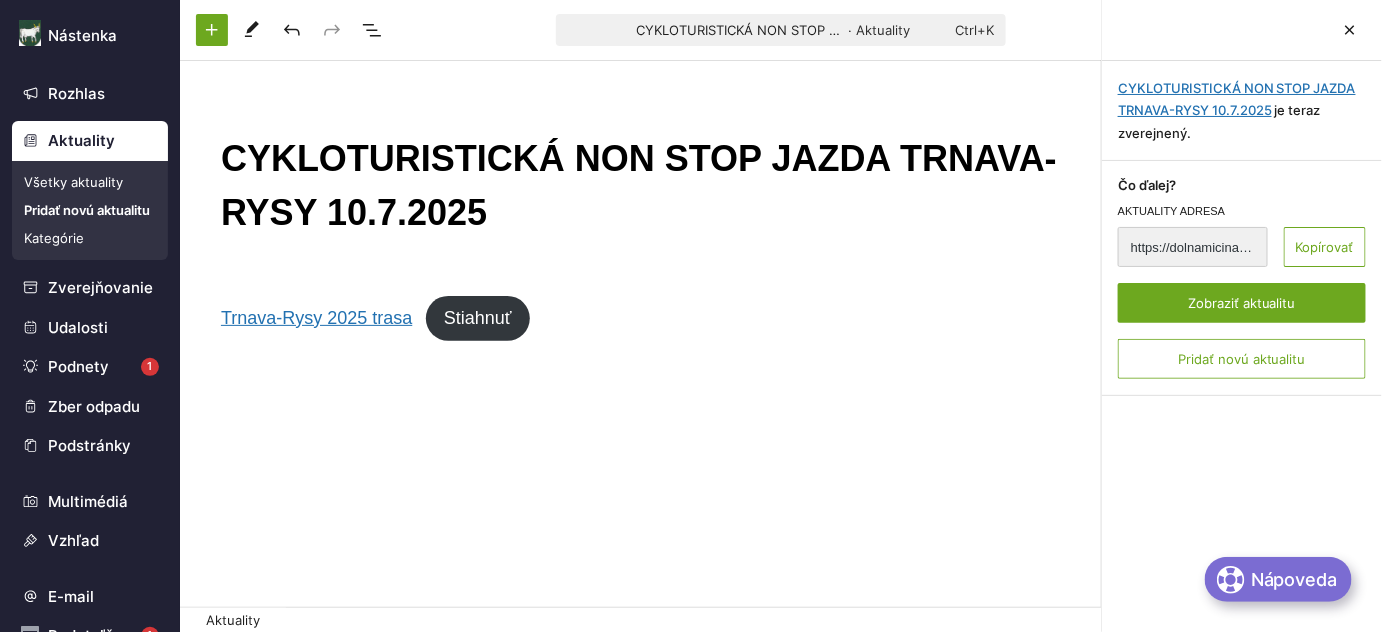 click on "Všetky aktuality" at bounding box center [90, 182] 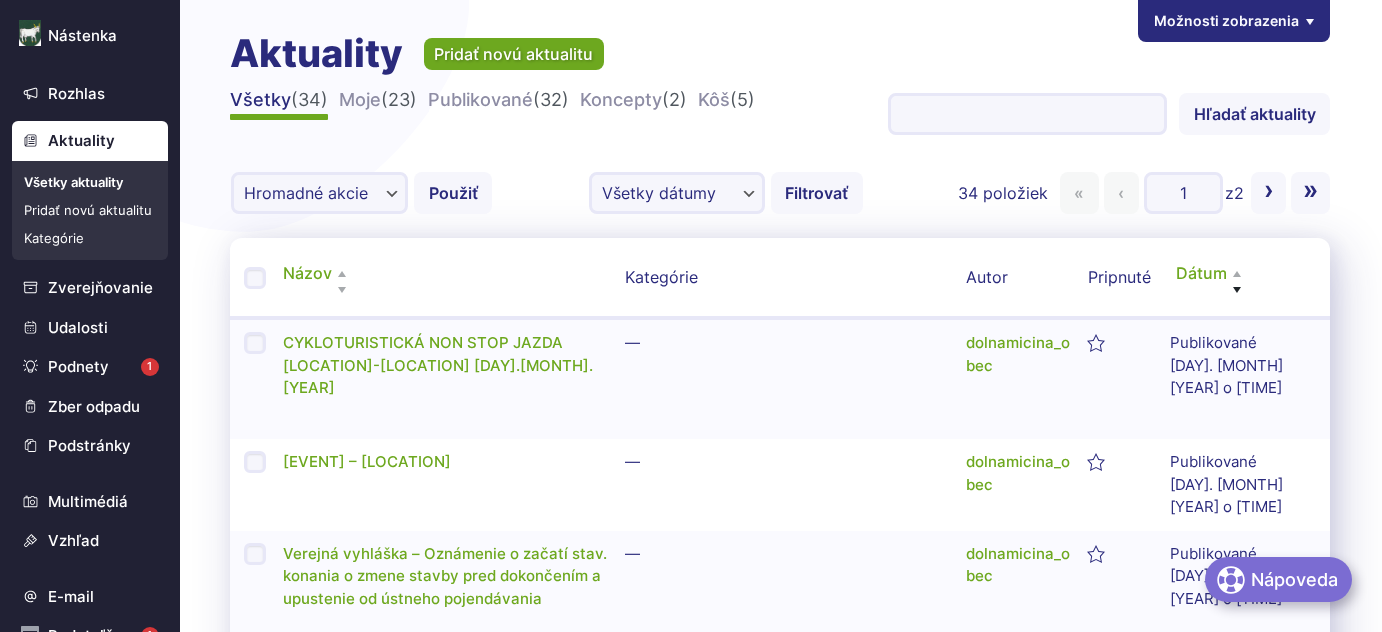 scroll, scrollTop: 0, scrollLeft: 0, axis: both 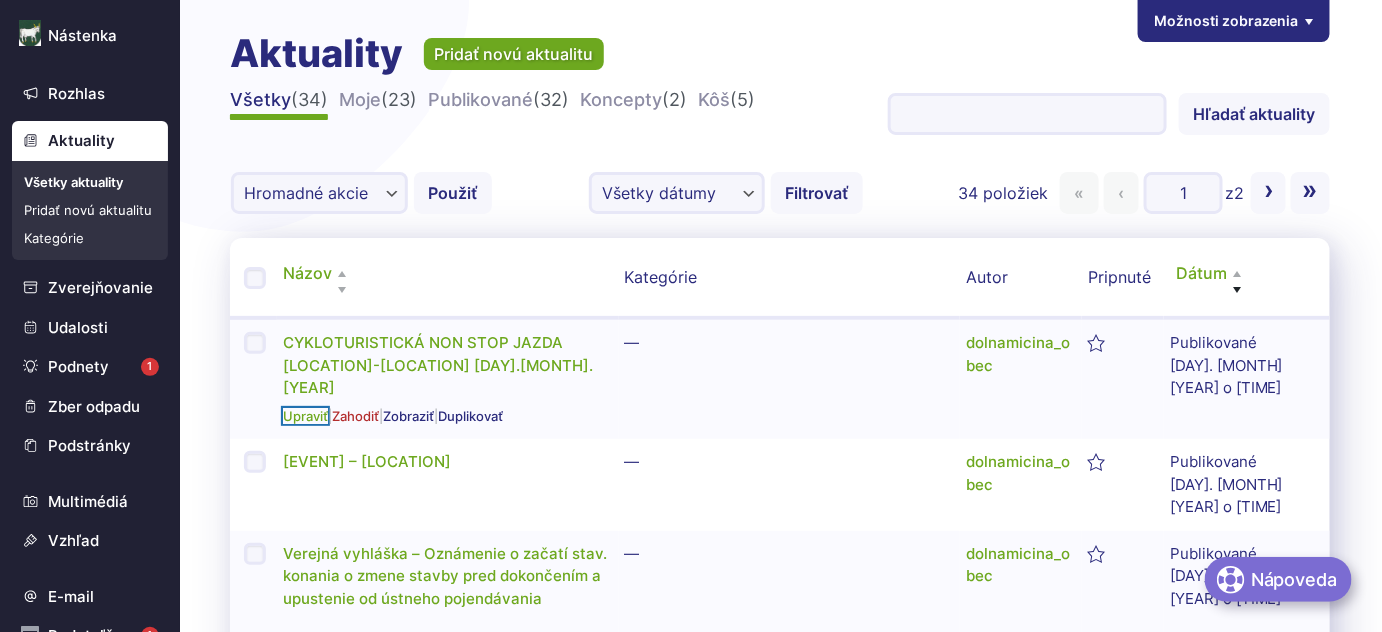 click on "Upraviť" at bounding box center (305, 416) 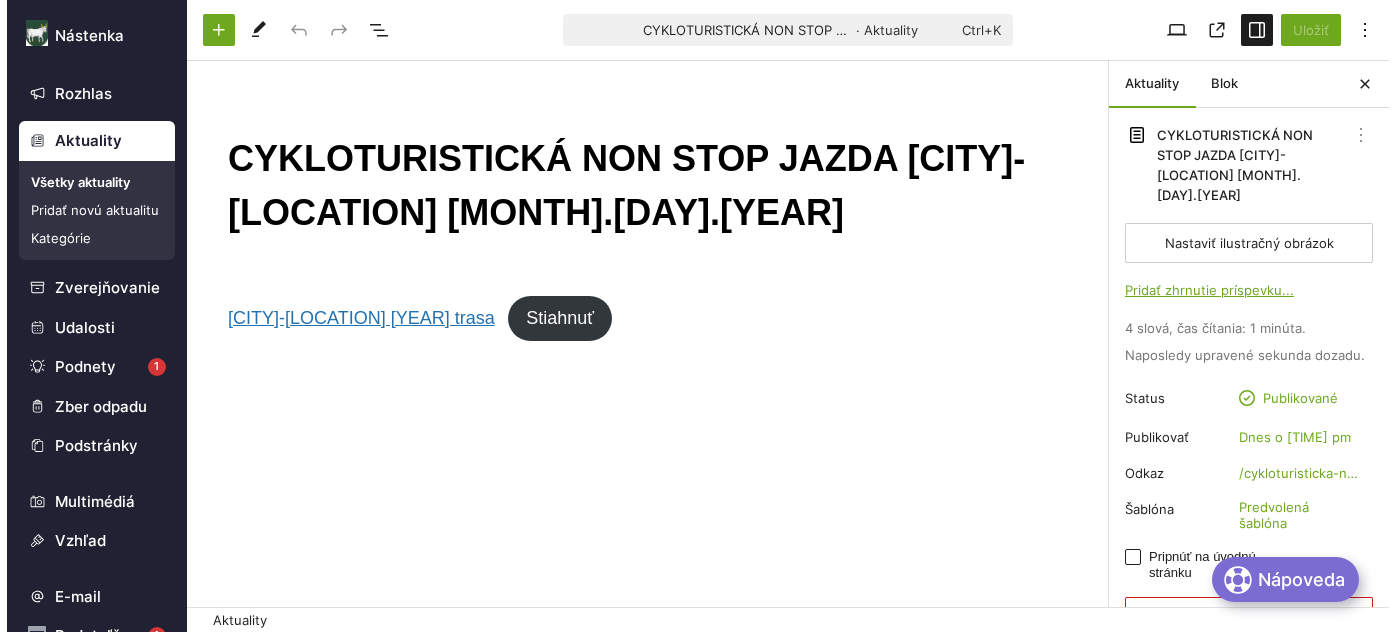 scroll, scrollTop: 0, scrollLeft: 0, axis: both 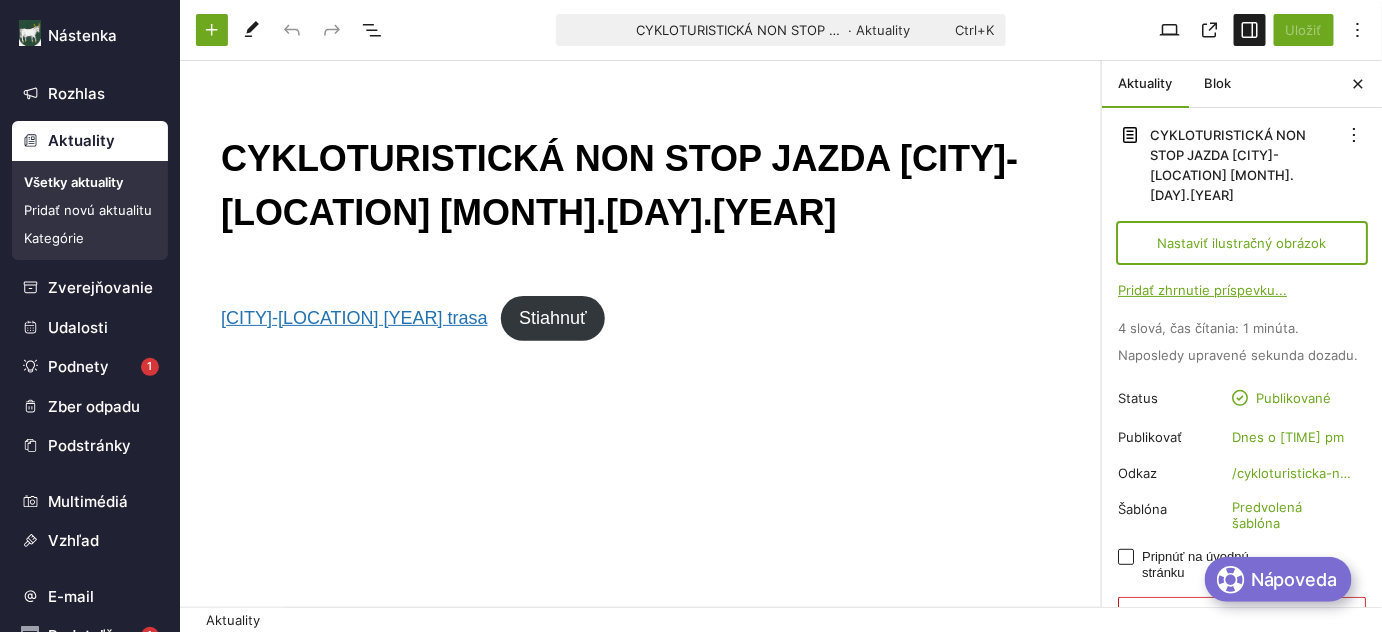 click on "Nastaviť ilustračný obrázok" at bounding box center (1242, 243) 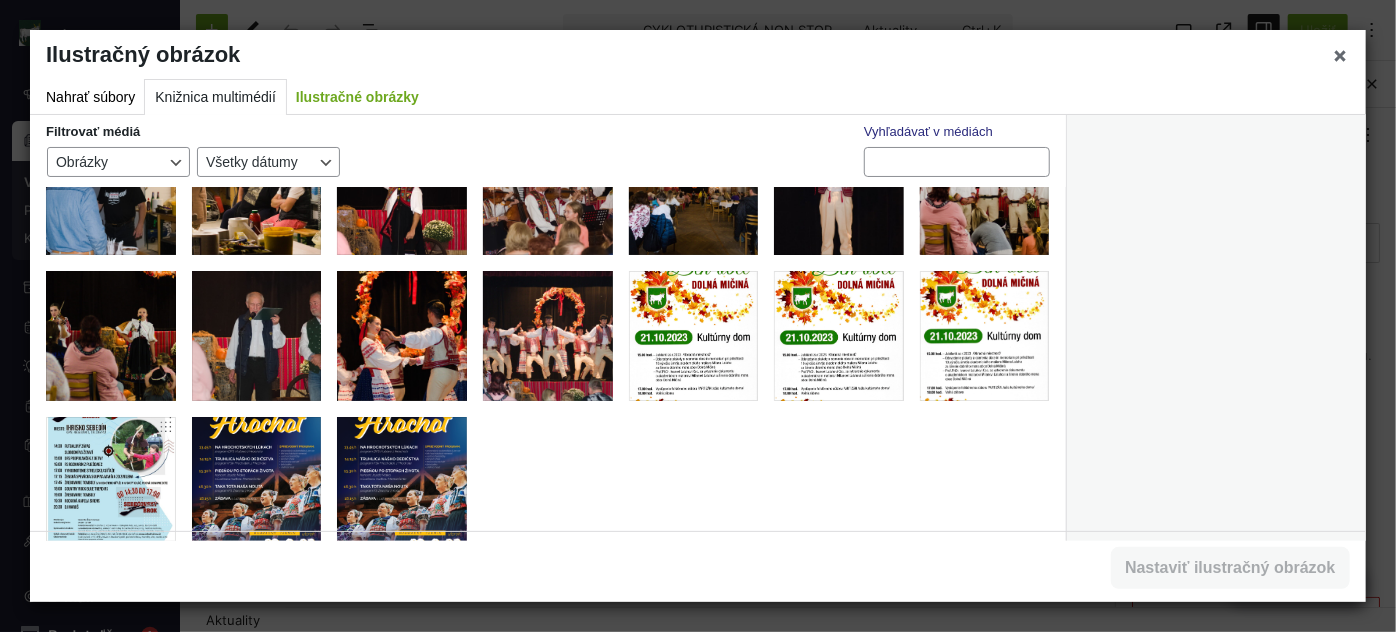 scroll, scrollTop: 1490, scrollLeft: 0, axis: vertical 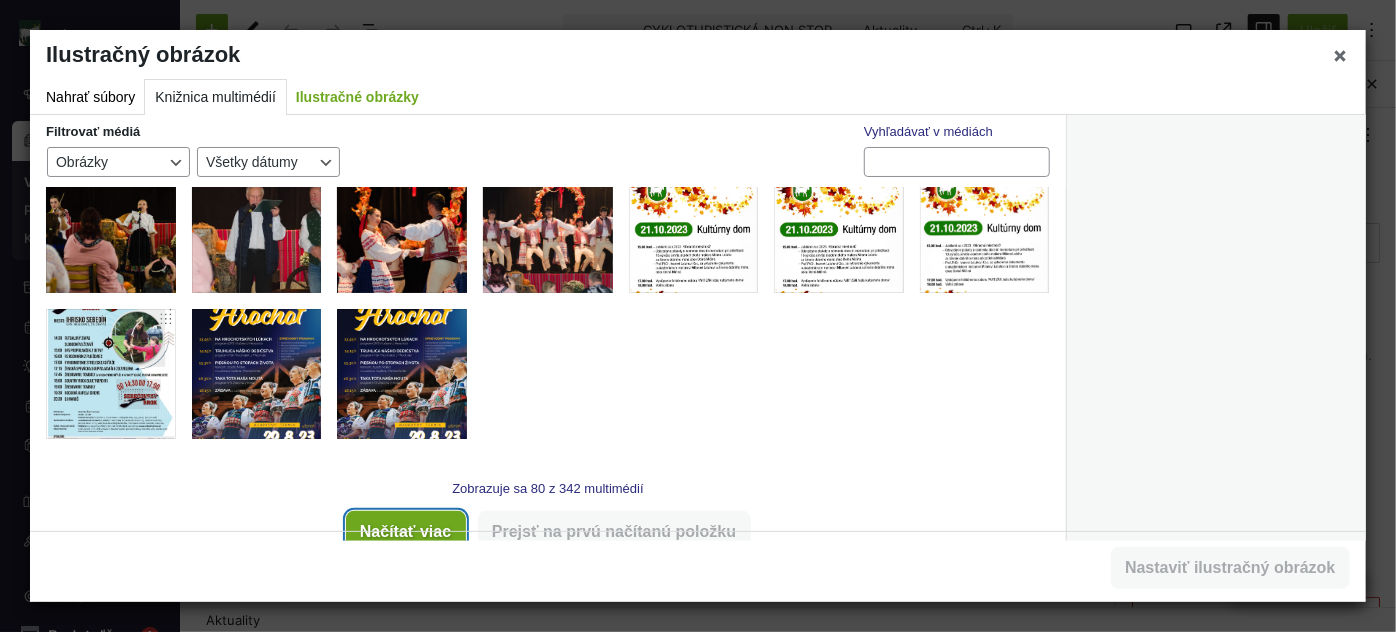 click on "Načítať viac" at bounding box center [406, 532] 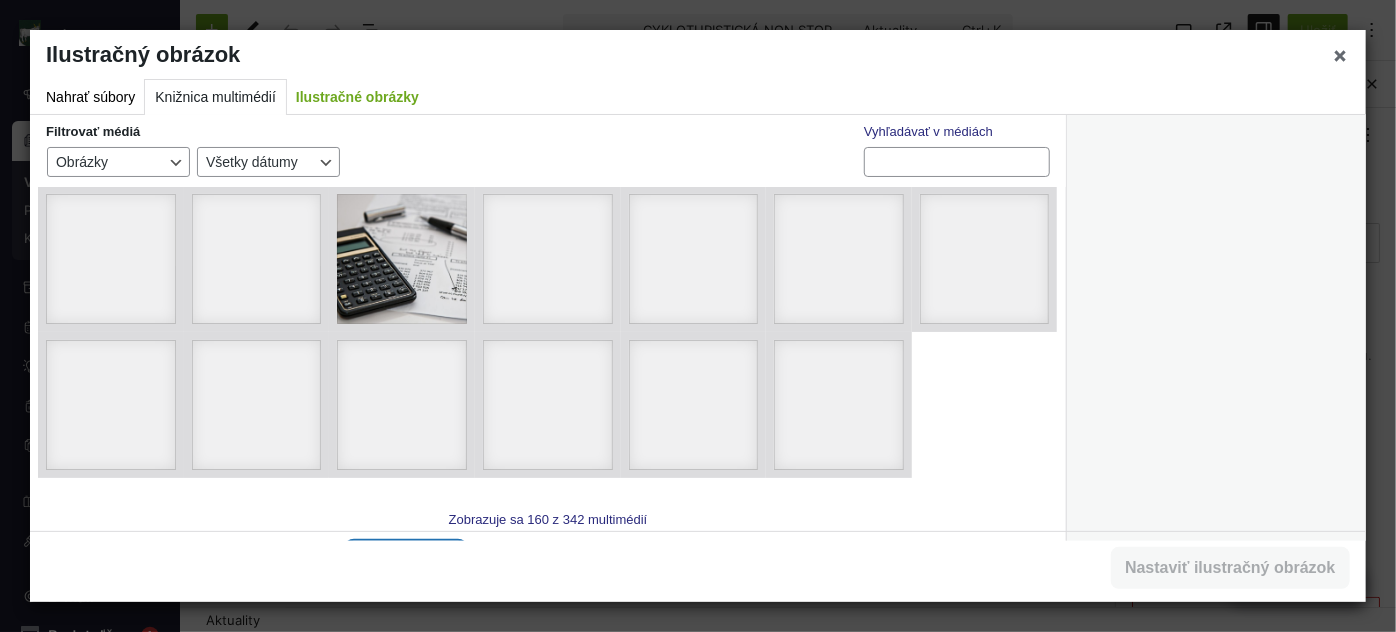 scroll, scrollTop: 3072, scrollLeft: 0, axis: vertical 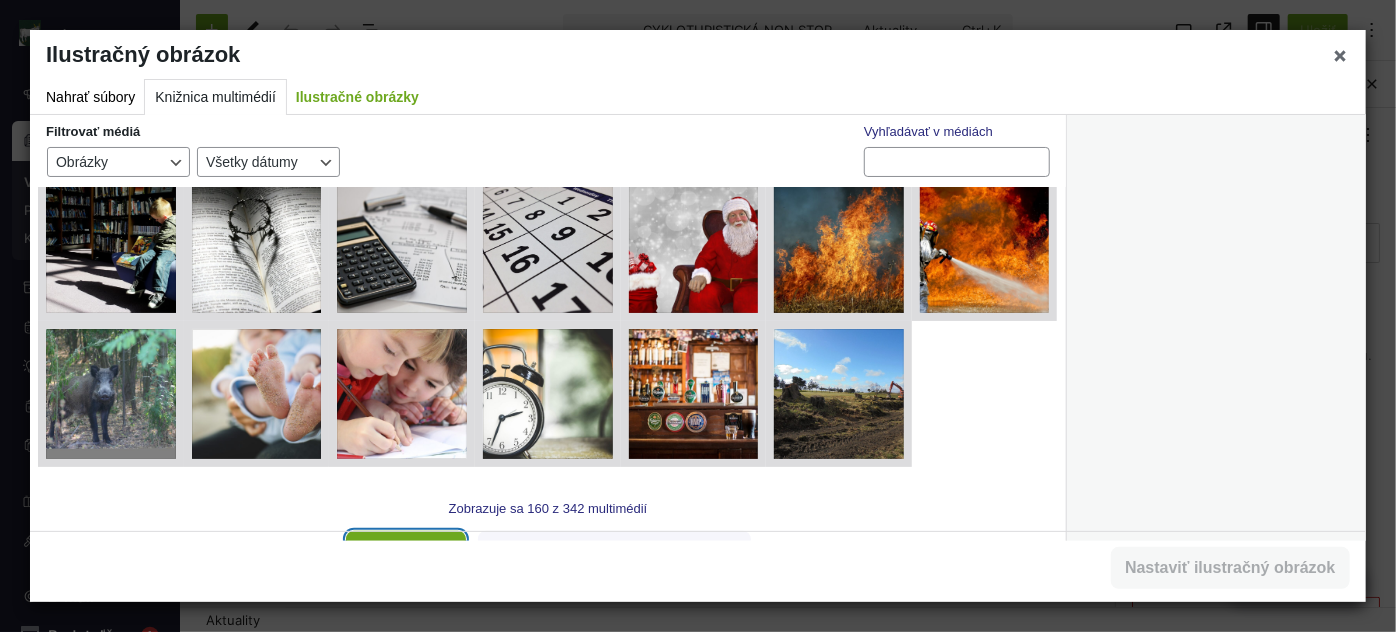 click on "Načítať viac" at bounding box center (406, 552) 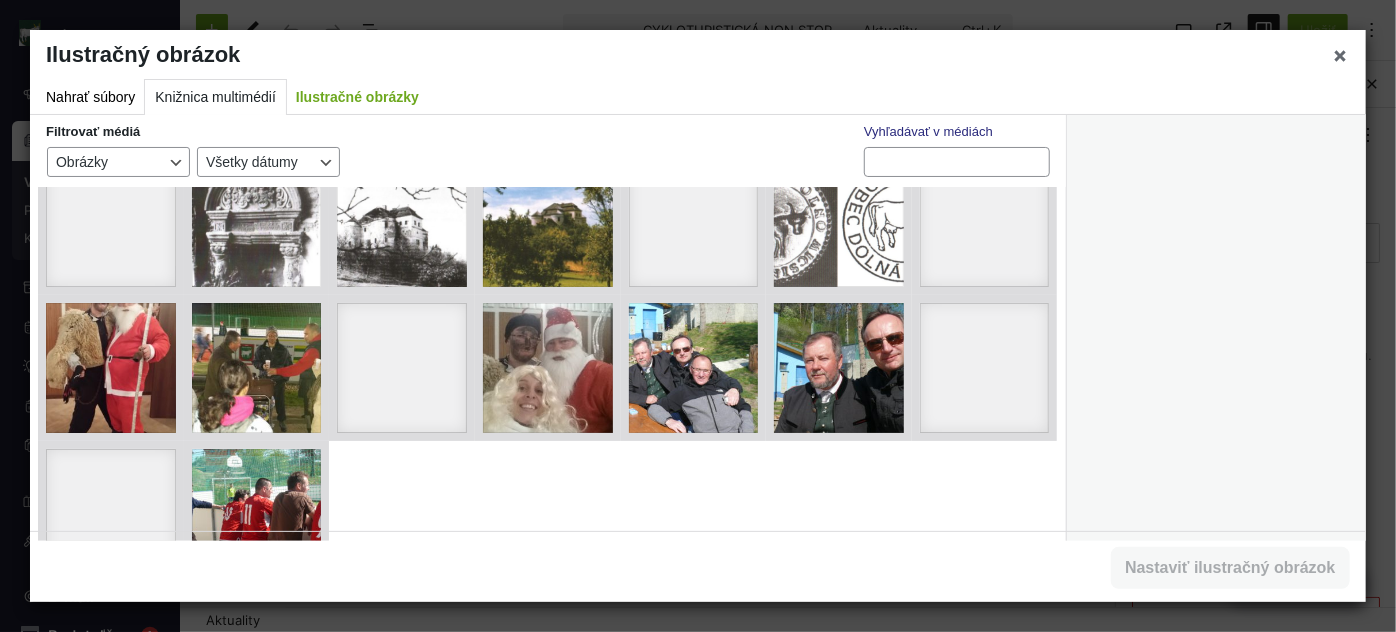 scroll, scrollTop: 4796, scrollLeft: 0, axis: vertical 